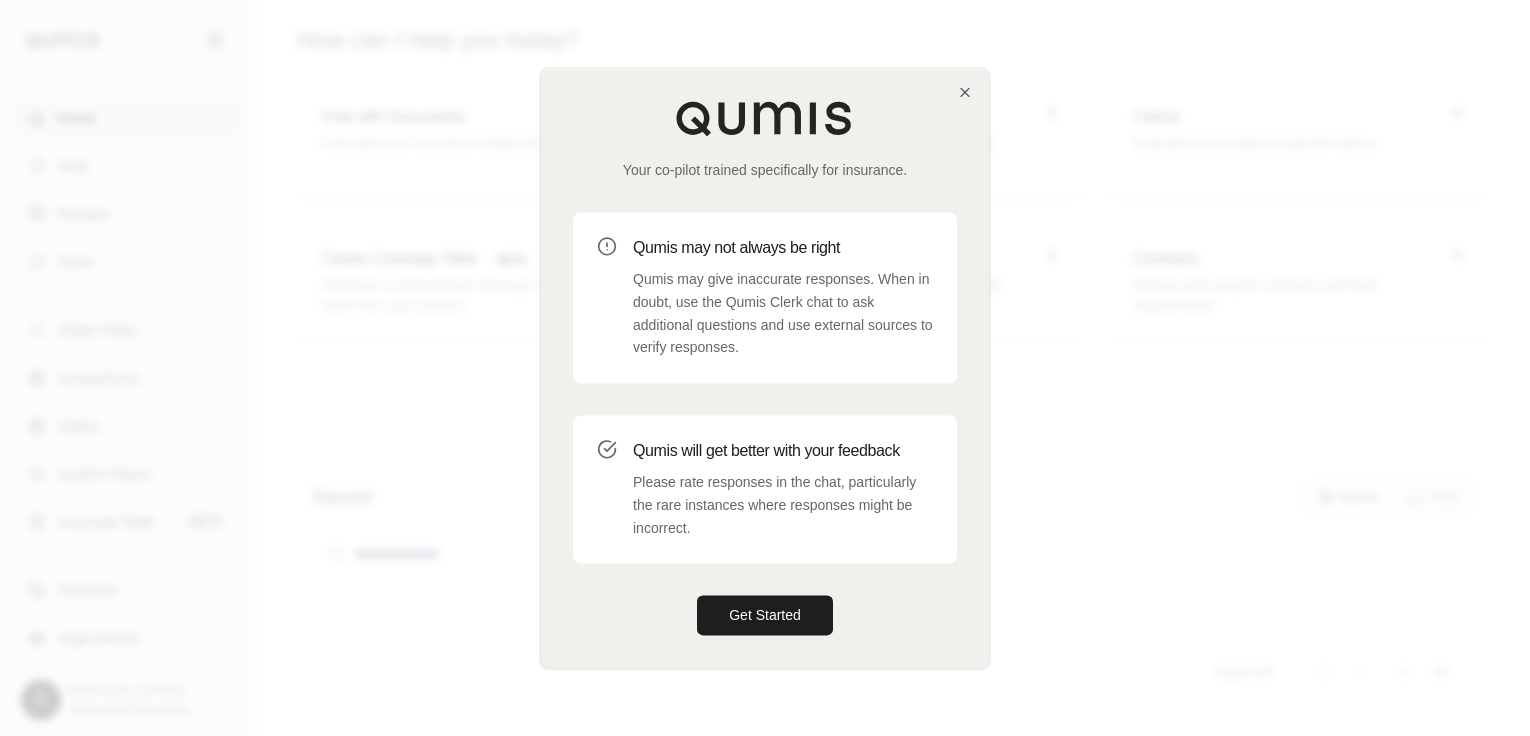 scroll, scrollTop: 0, scrollLeft: 0, axis: both 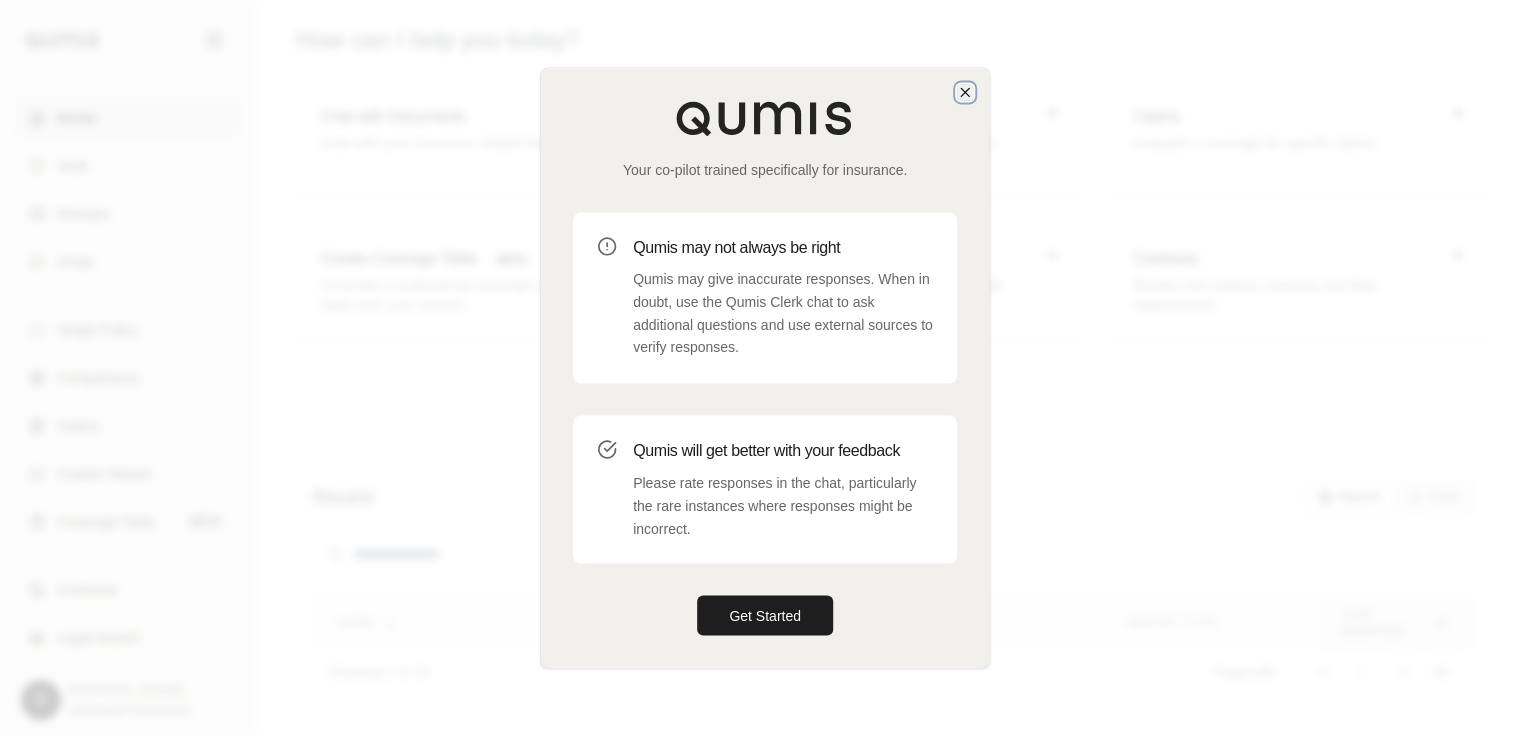 click 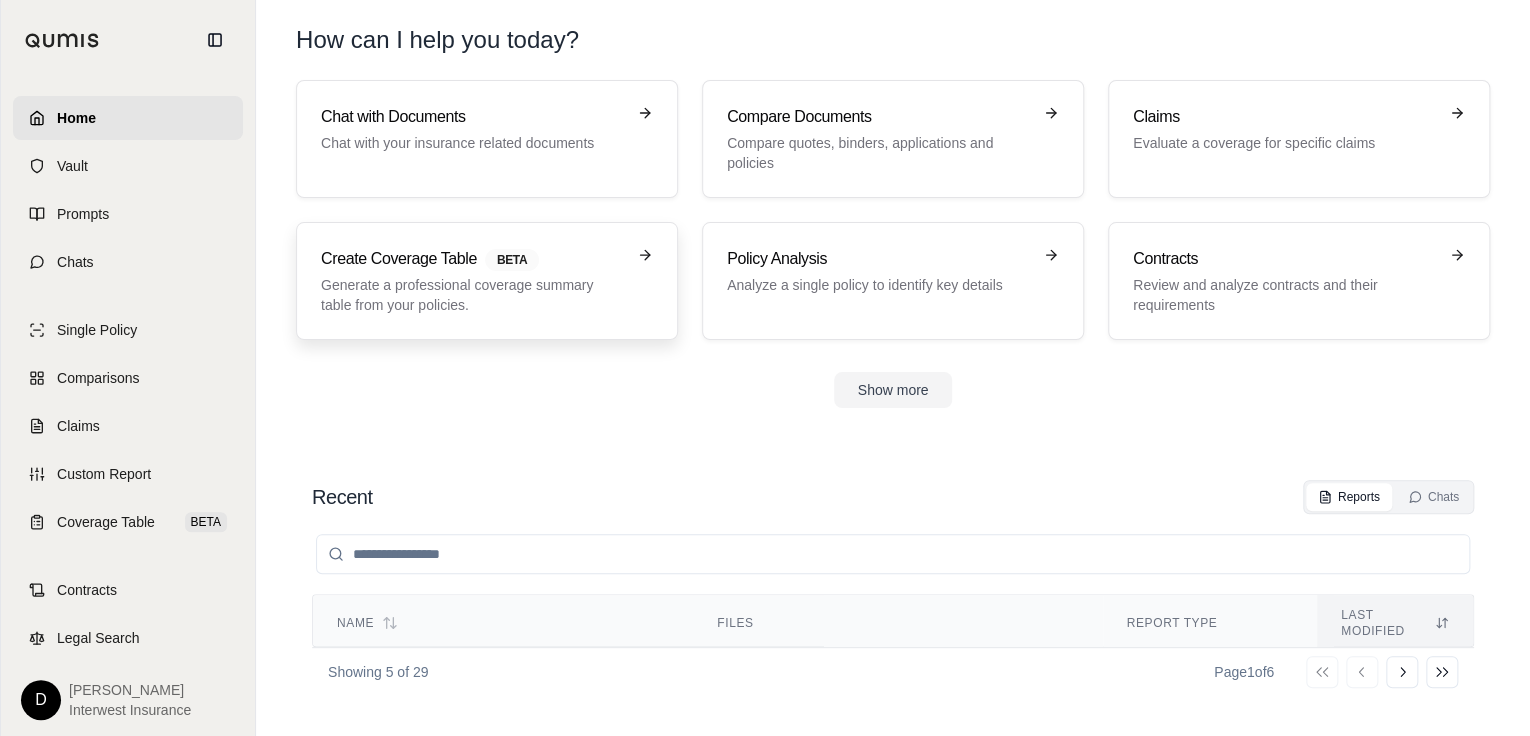 click on "Create Coverage Table BETA" at bounding box center [473, 259] 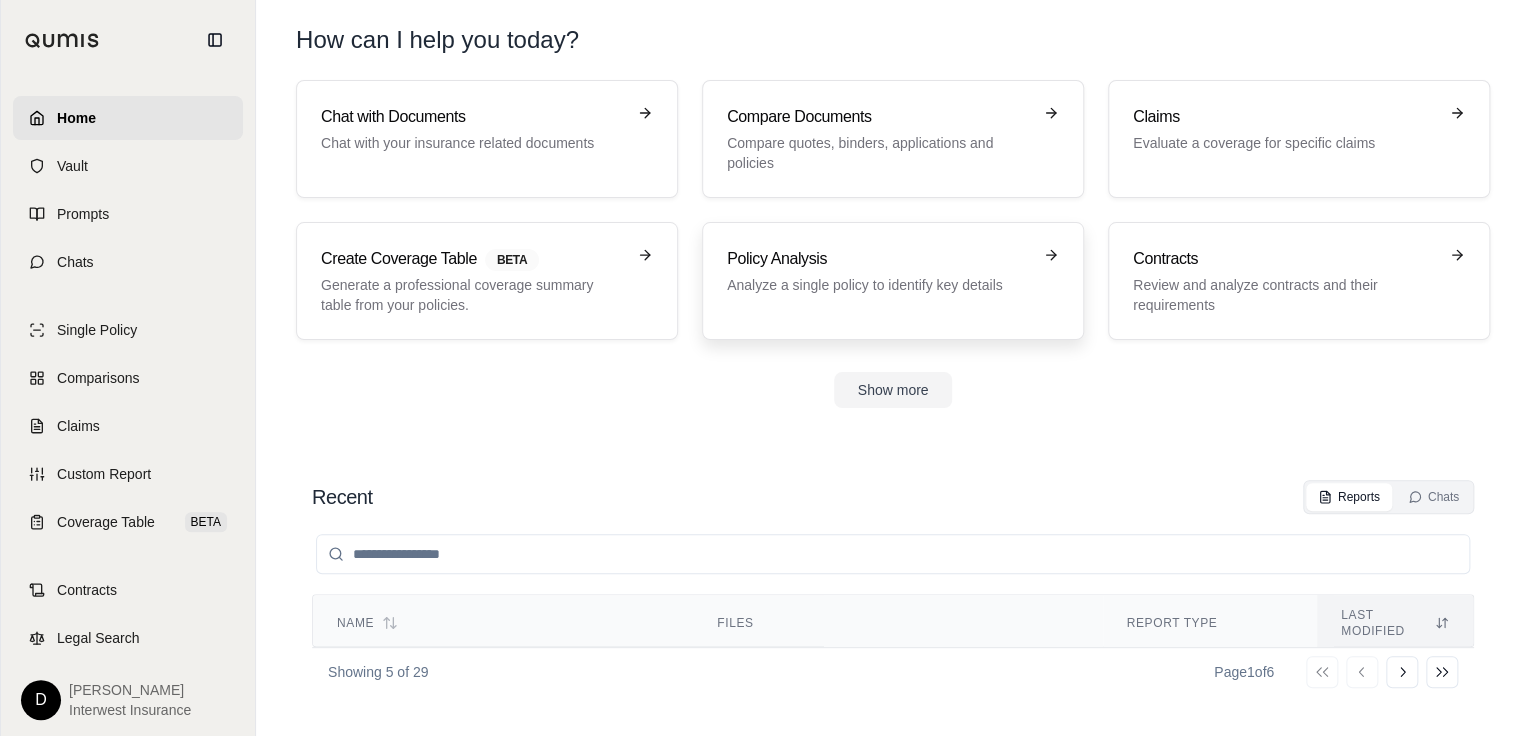 click on "Analyze a single policy to identify key details" at bounding box center [879, 285] 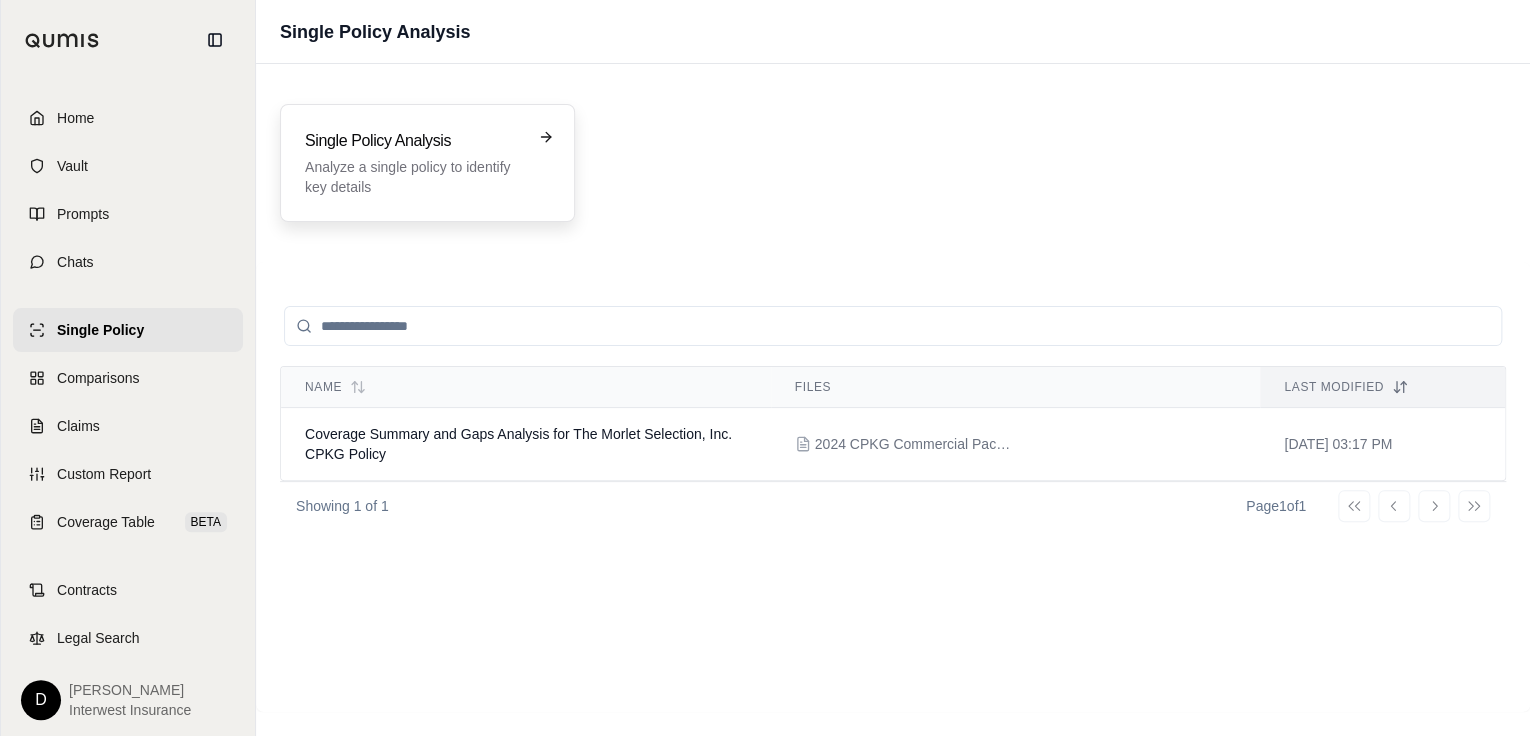 click on "Single Policy Analysis" at bounding box center (413, 141) 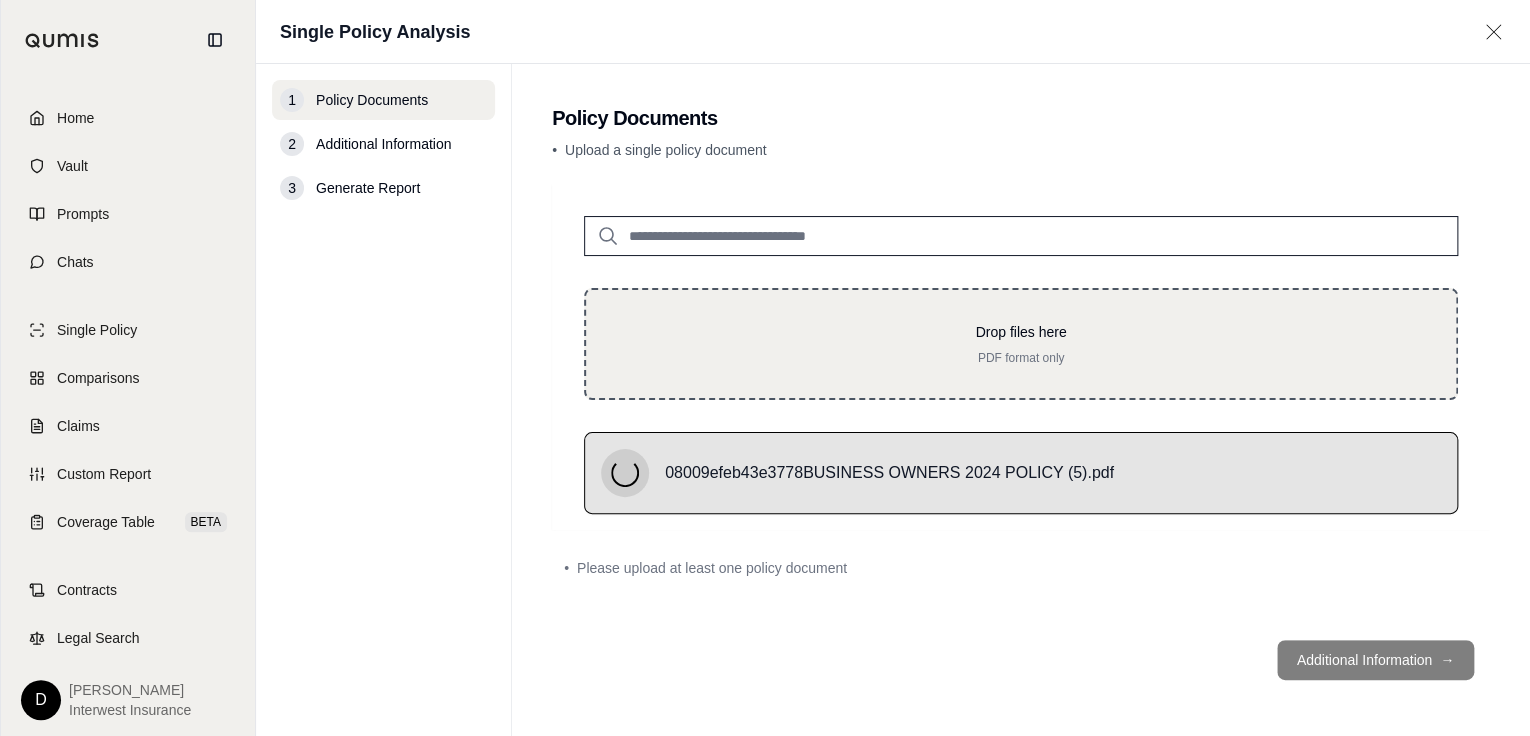 click on "Drop files here" at bounding box center [1021, 332] 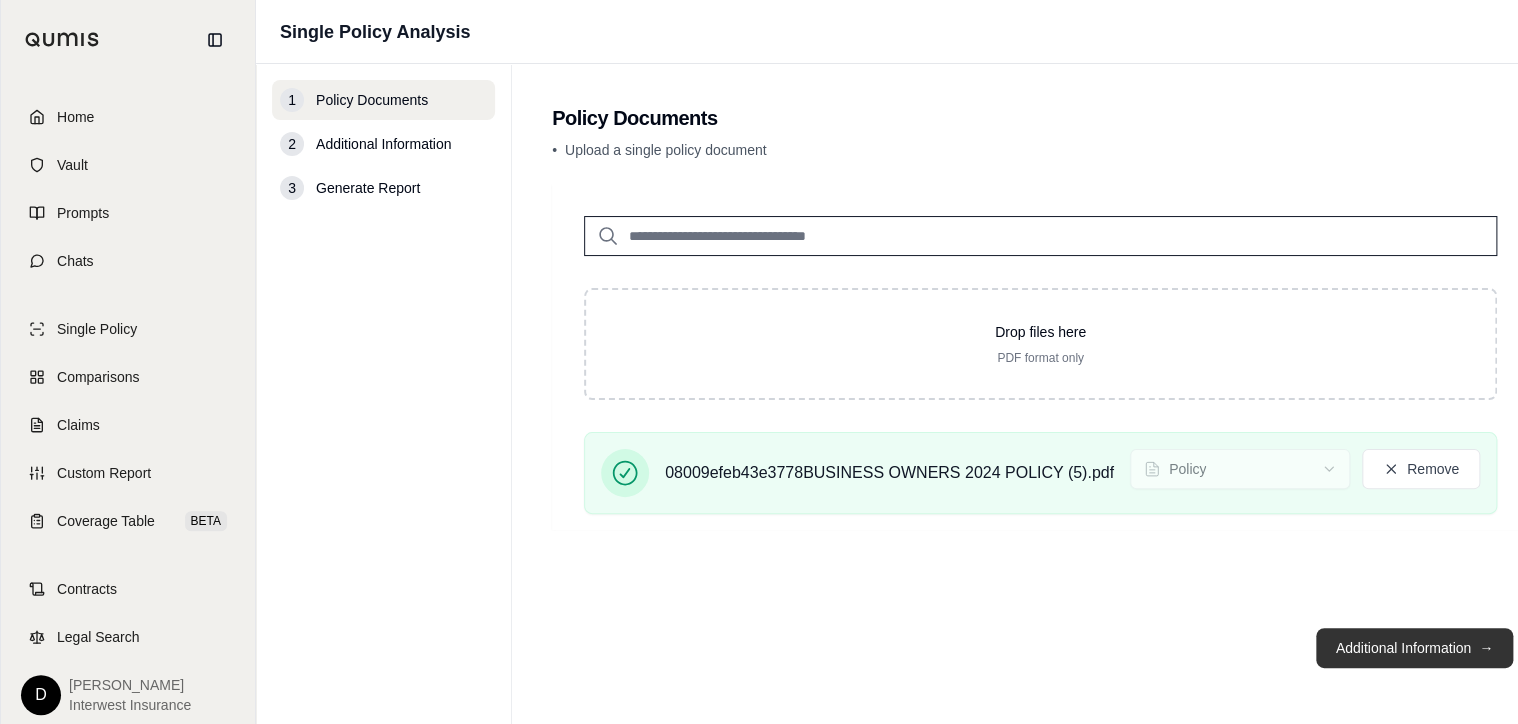 click on "Additional Information →" at bounding box center [1414, 648] 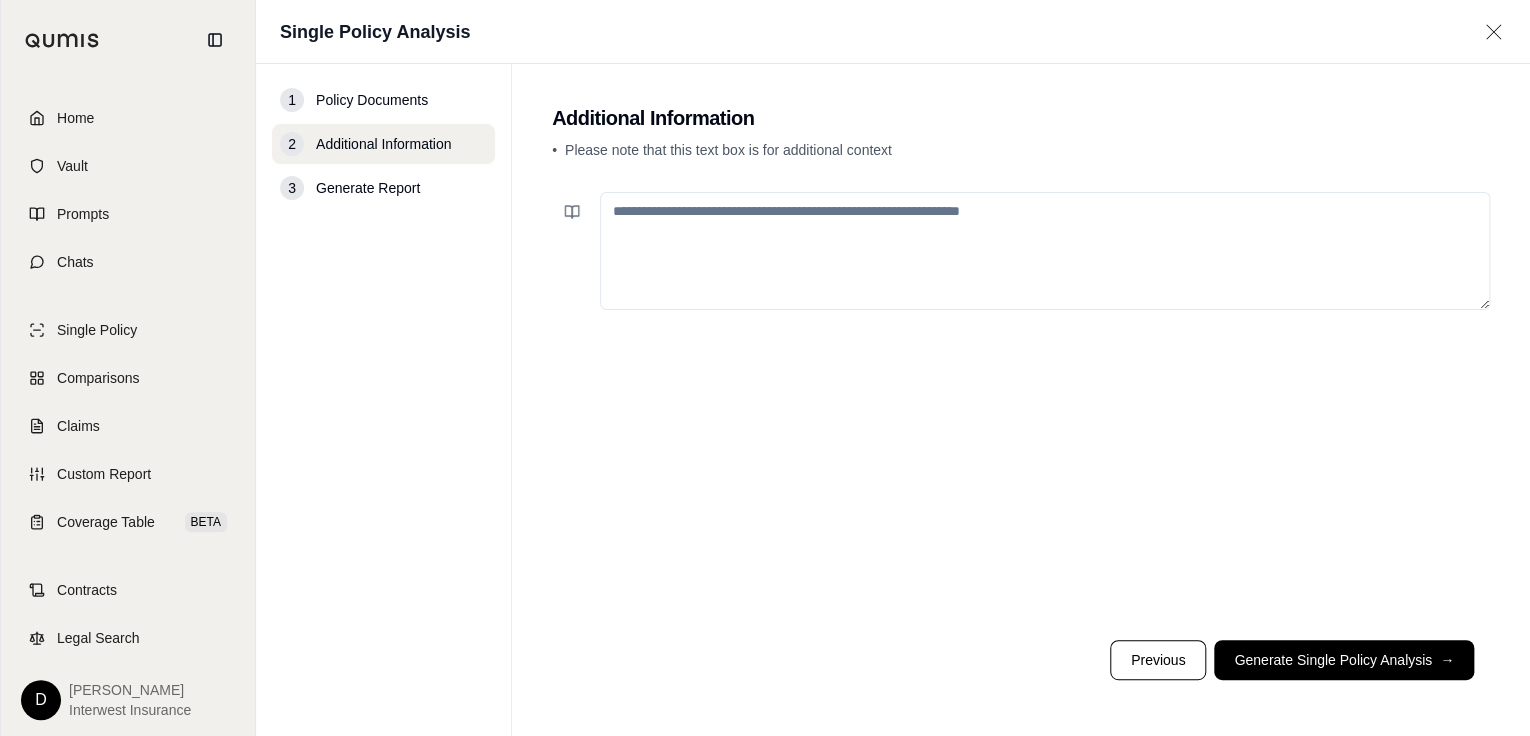 click at bounding box center (1045, 251) 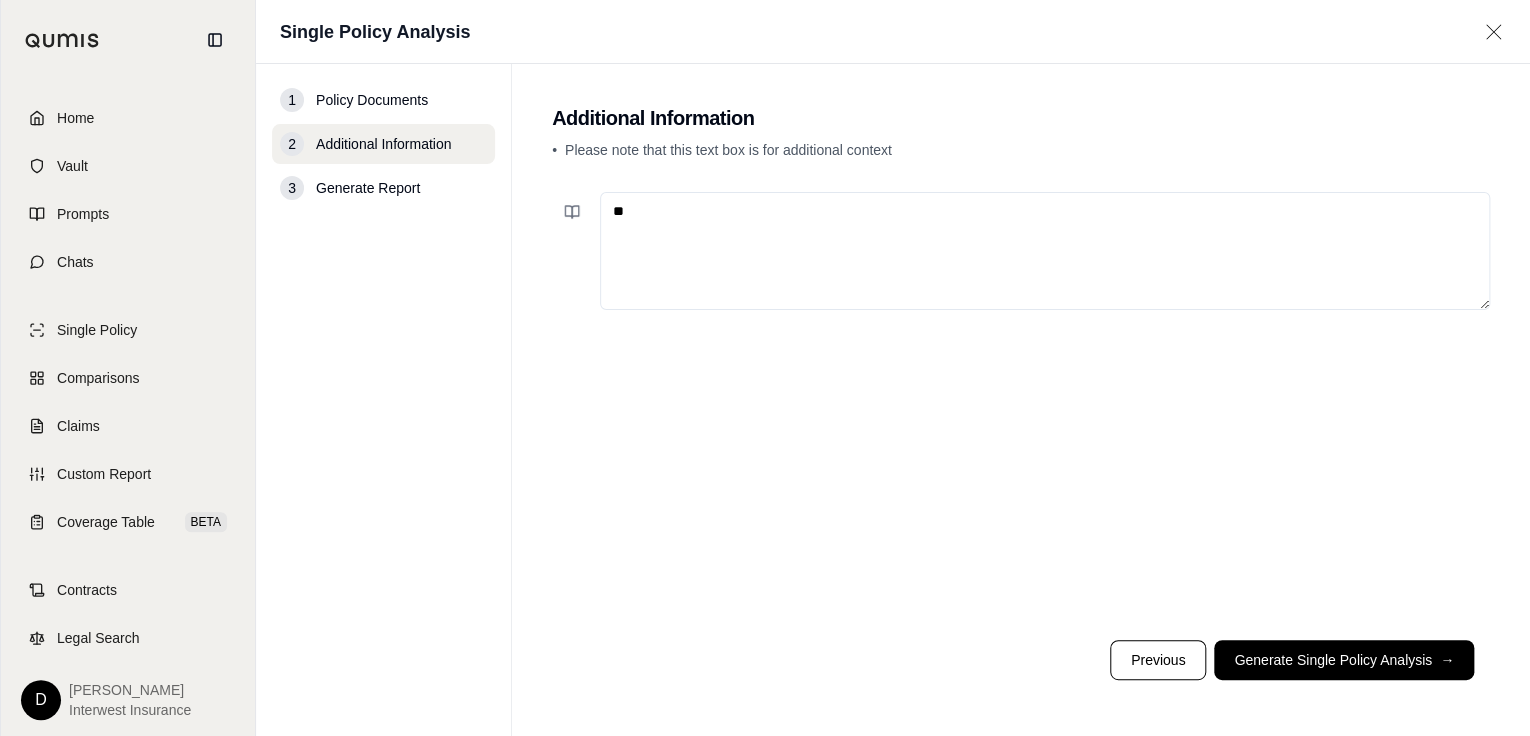 type on "*" 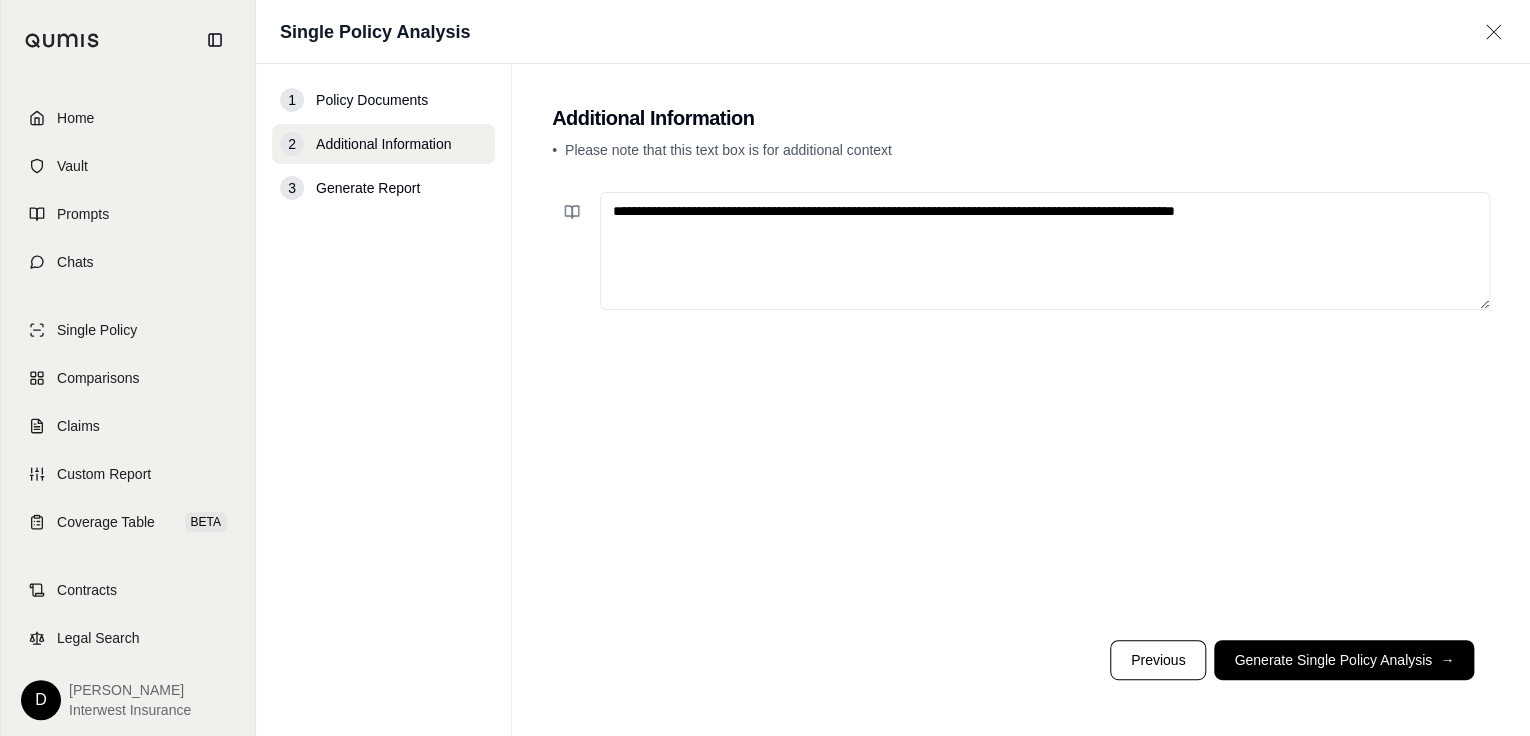click on "**********" at bounding box center [1045, 251] 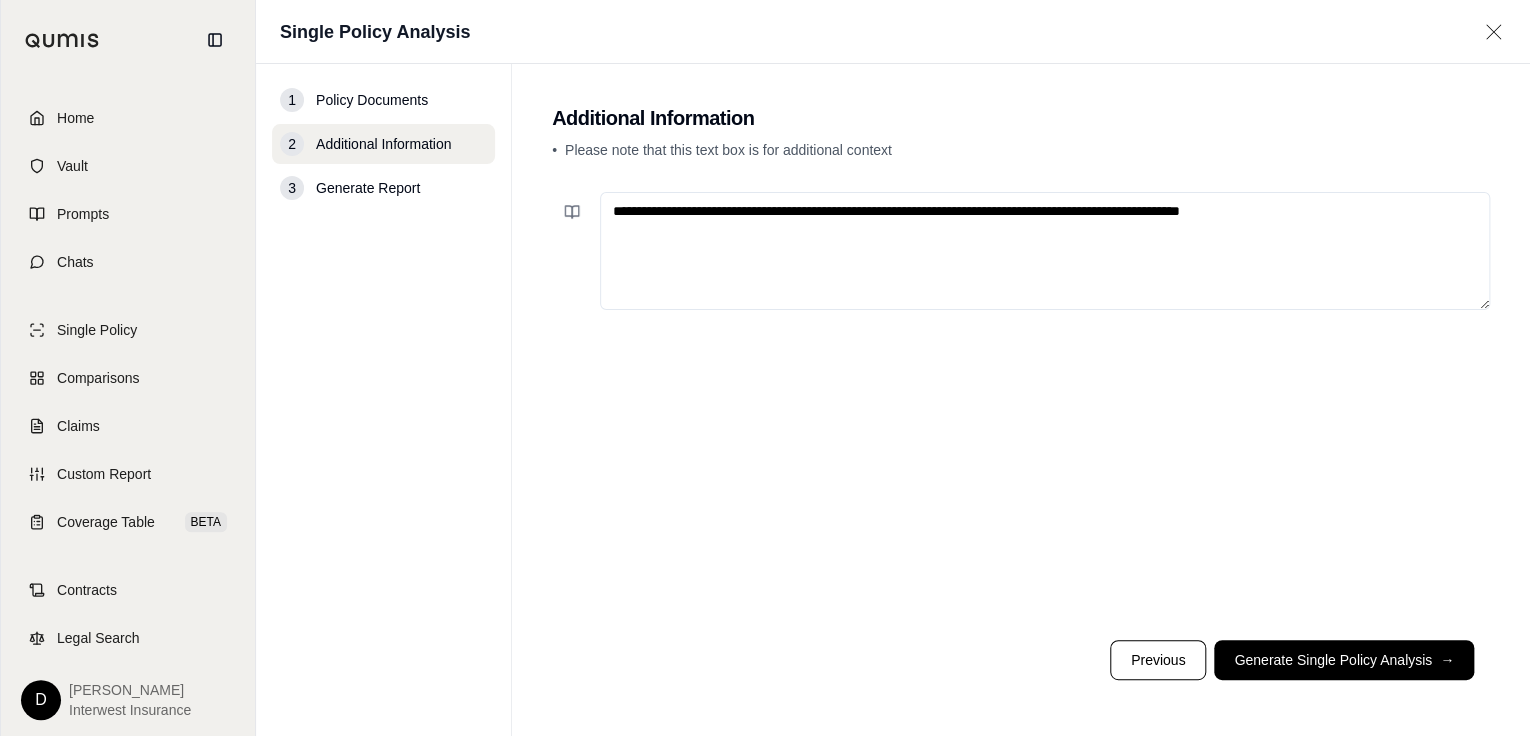 paste on "**********" 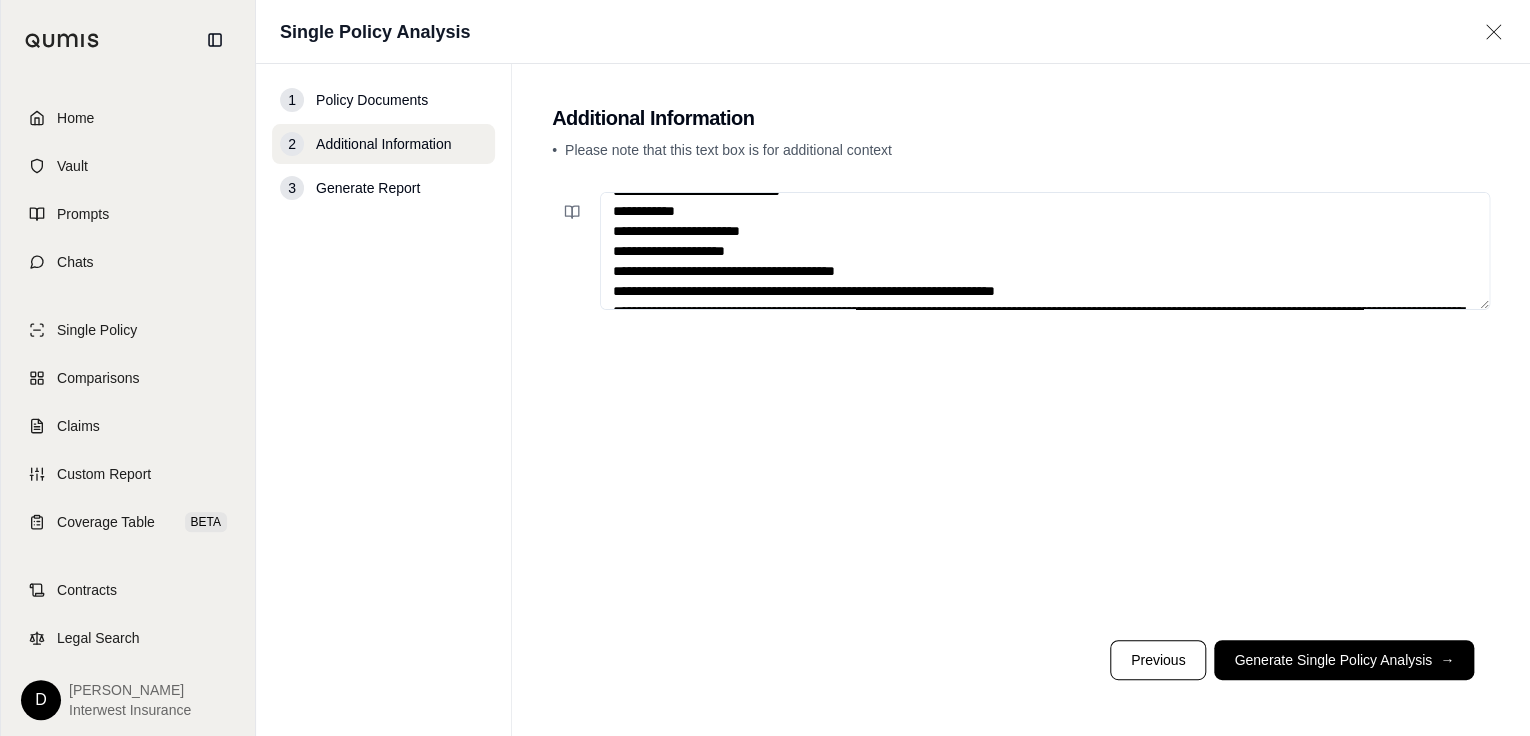 scroll, scrollTop: 160, scrollLeft: 0, axis: vertical 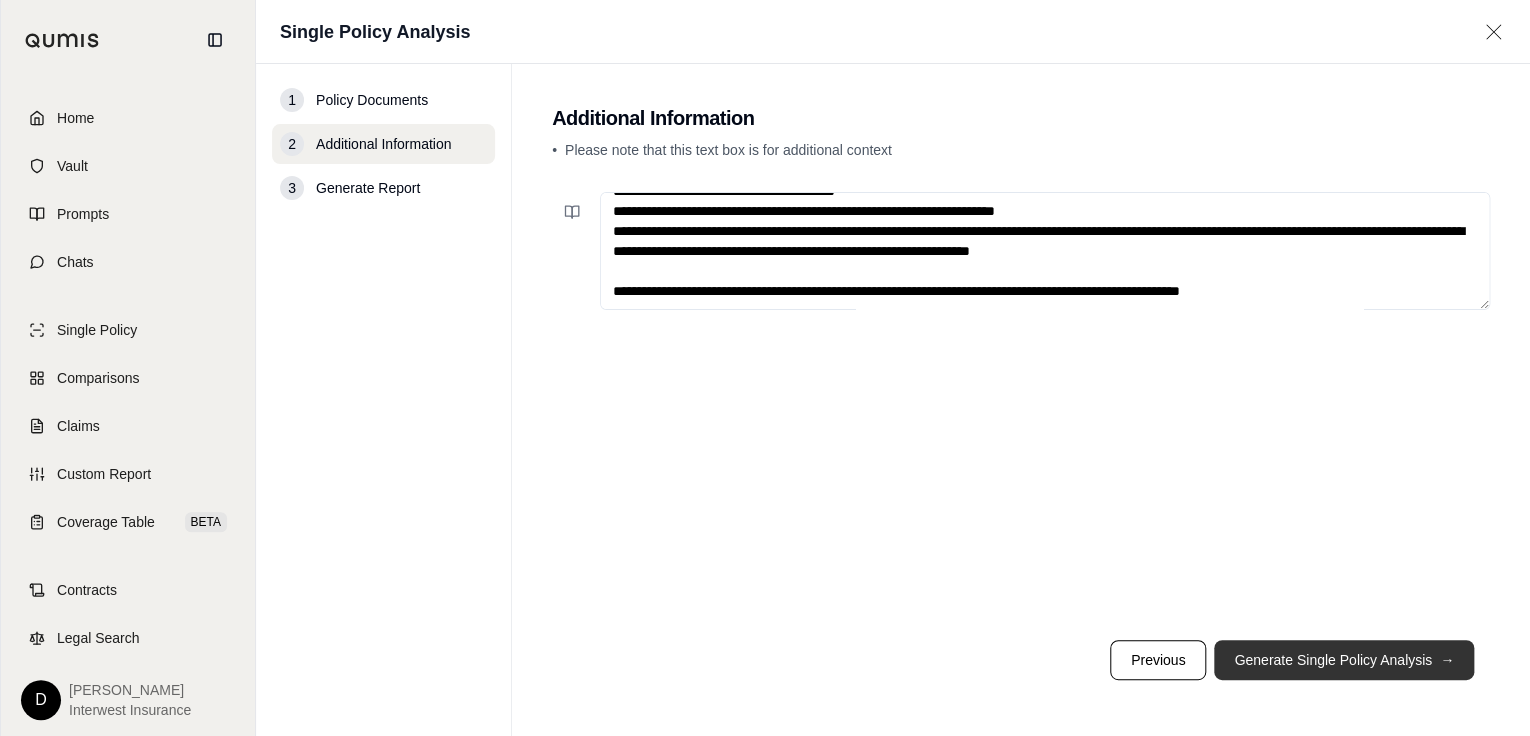 type on "**********" 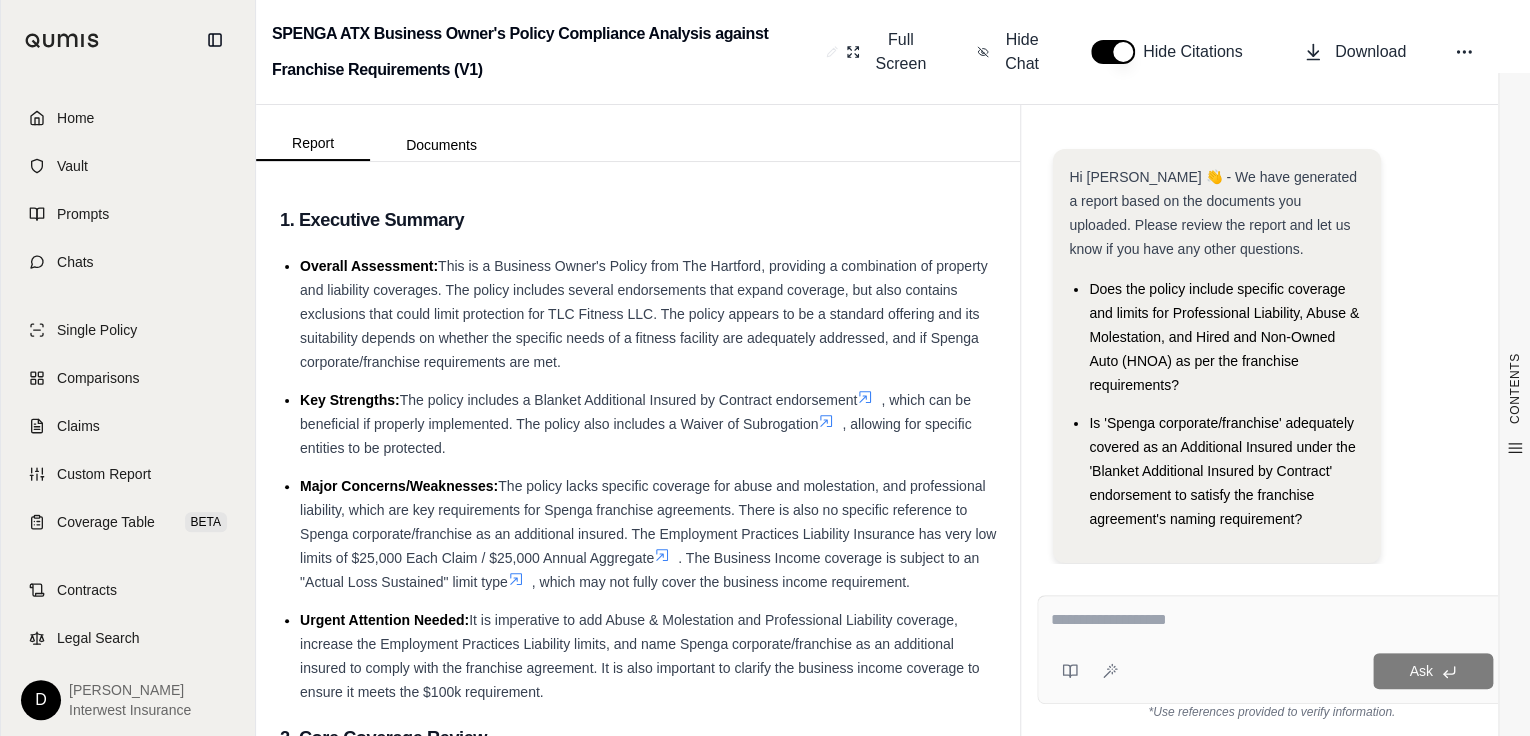 scroll, scrollTop: 0, scrollLeft: 0, axis: both 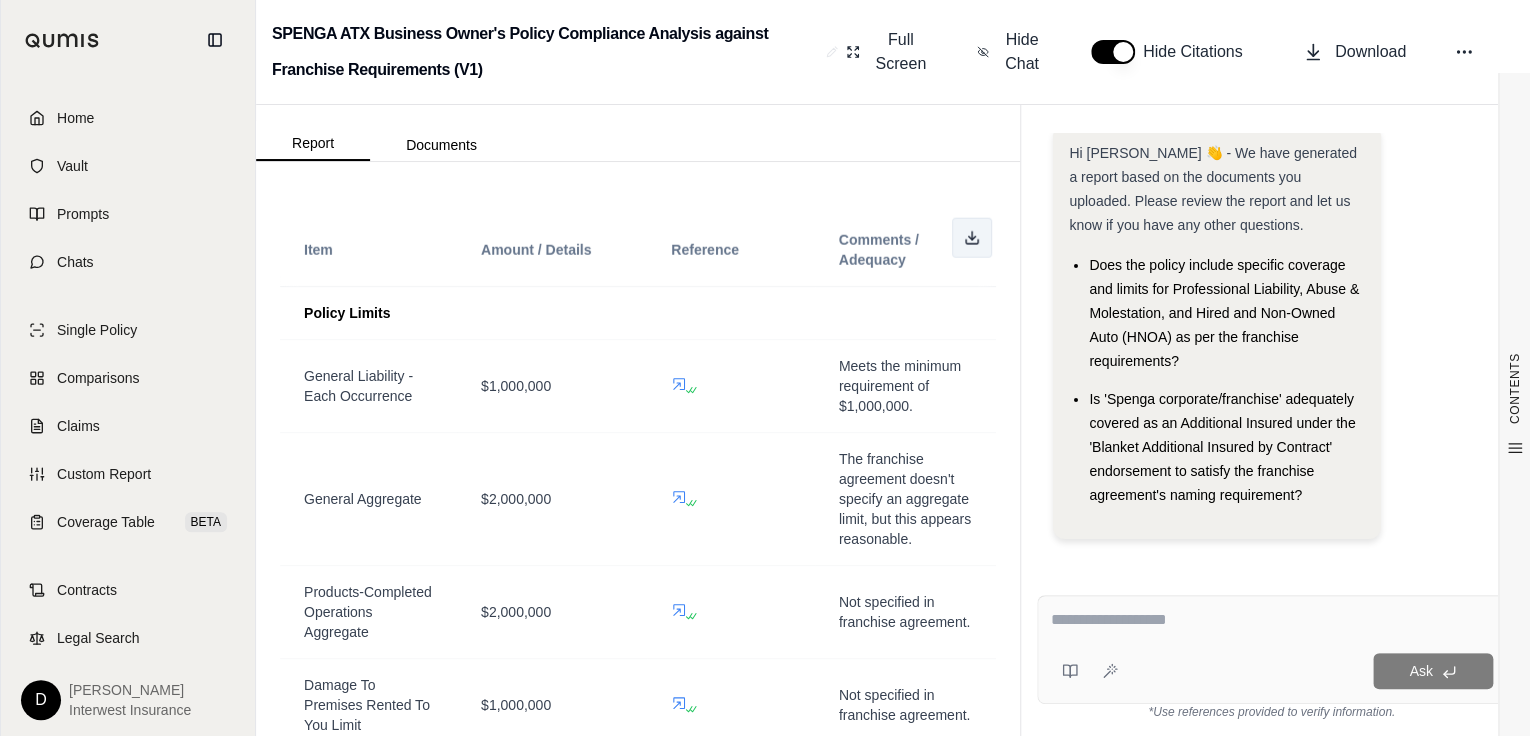 click 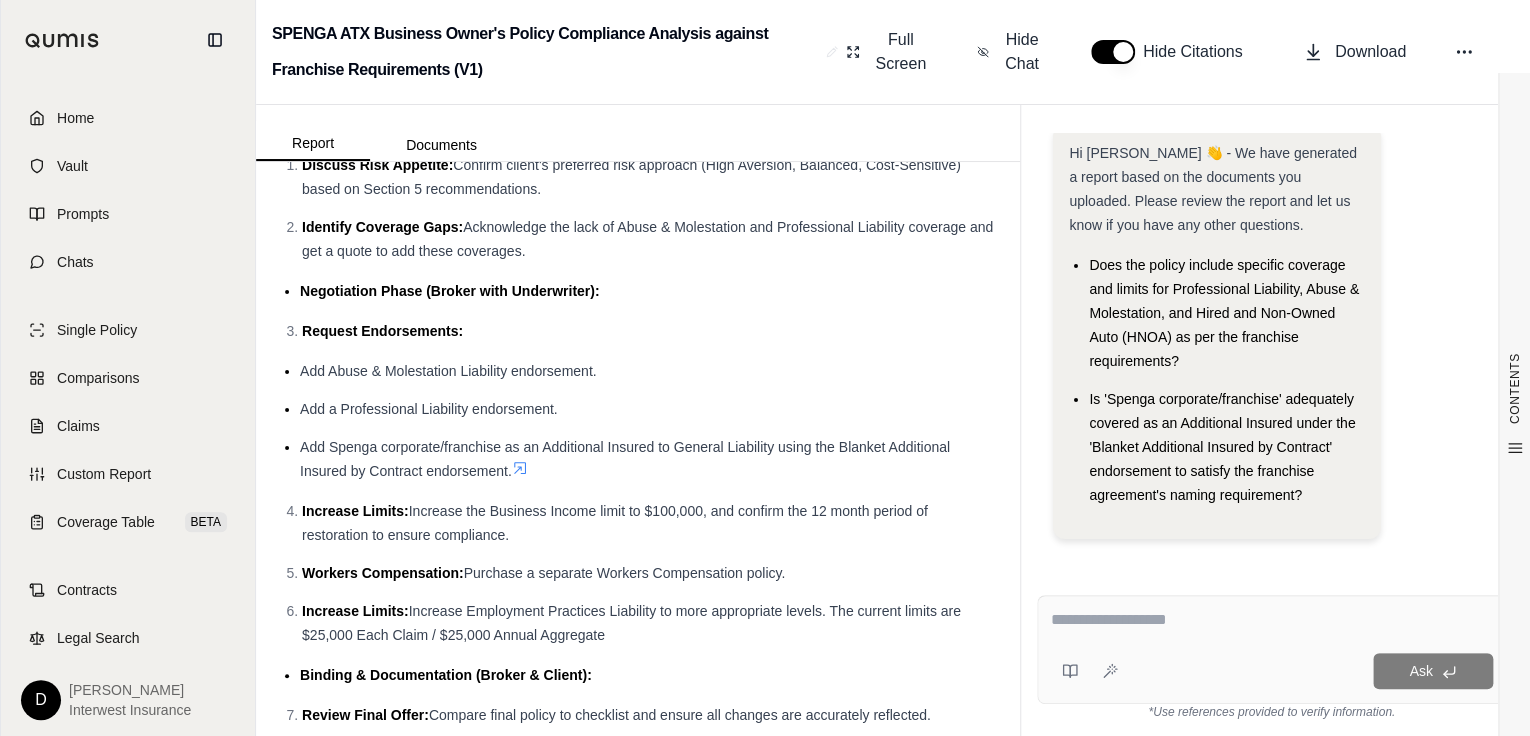 scroll, scrollTop: 8160, scrollLeft: 0, axis: vertical 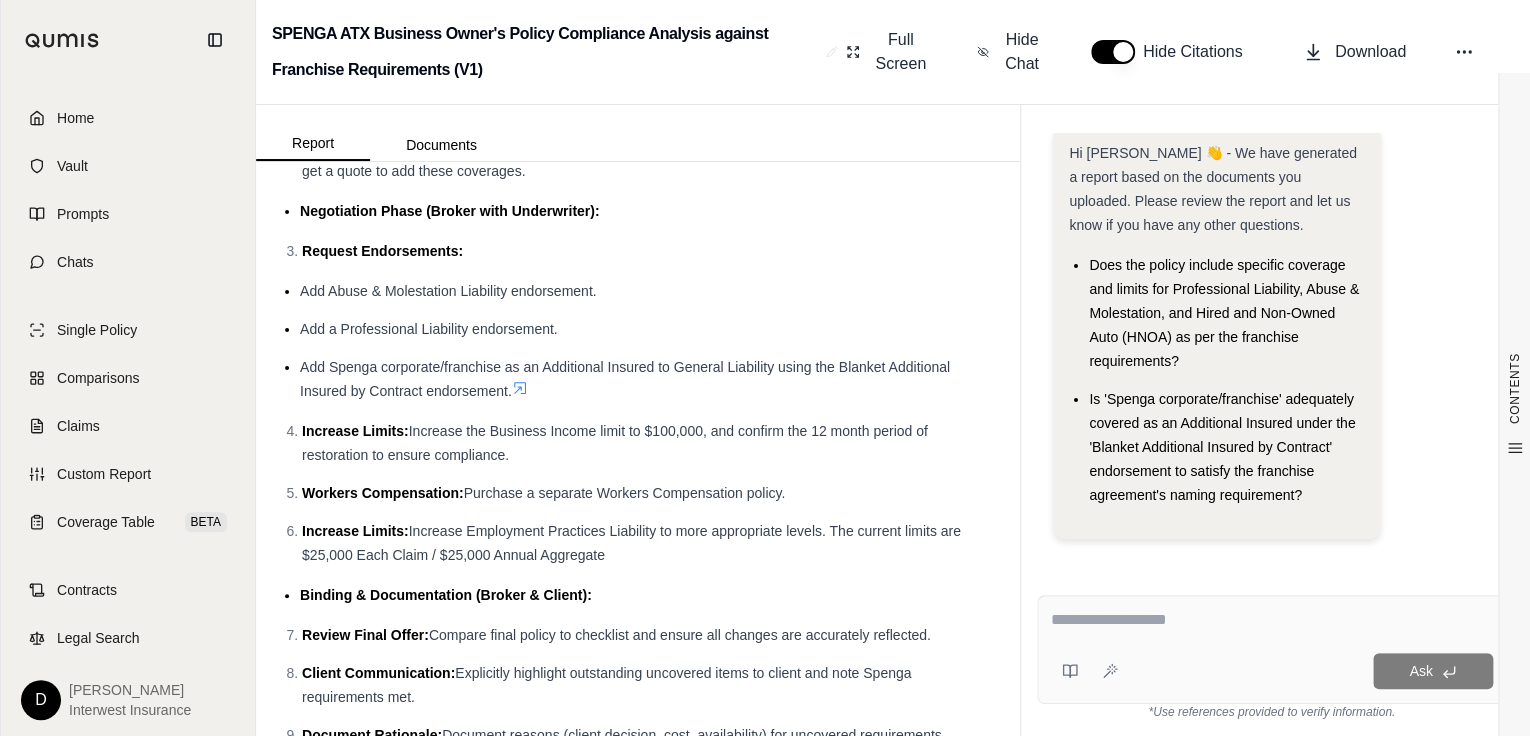 drag, startPoint x: 933, startPoint y: 93, endPoint x: 1120, endPoint y: 87, distance: 187.09624 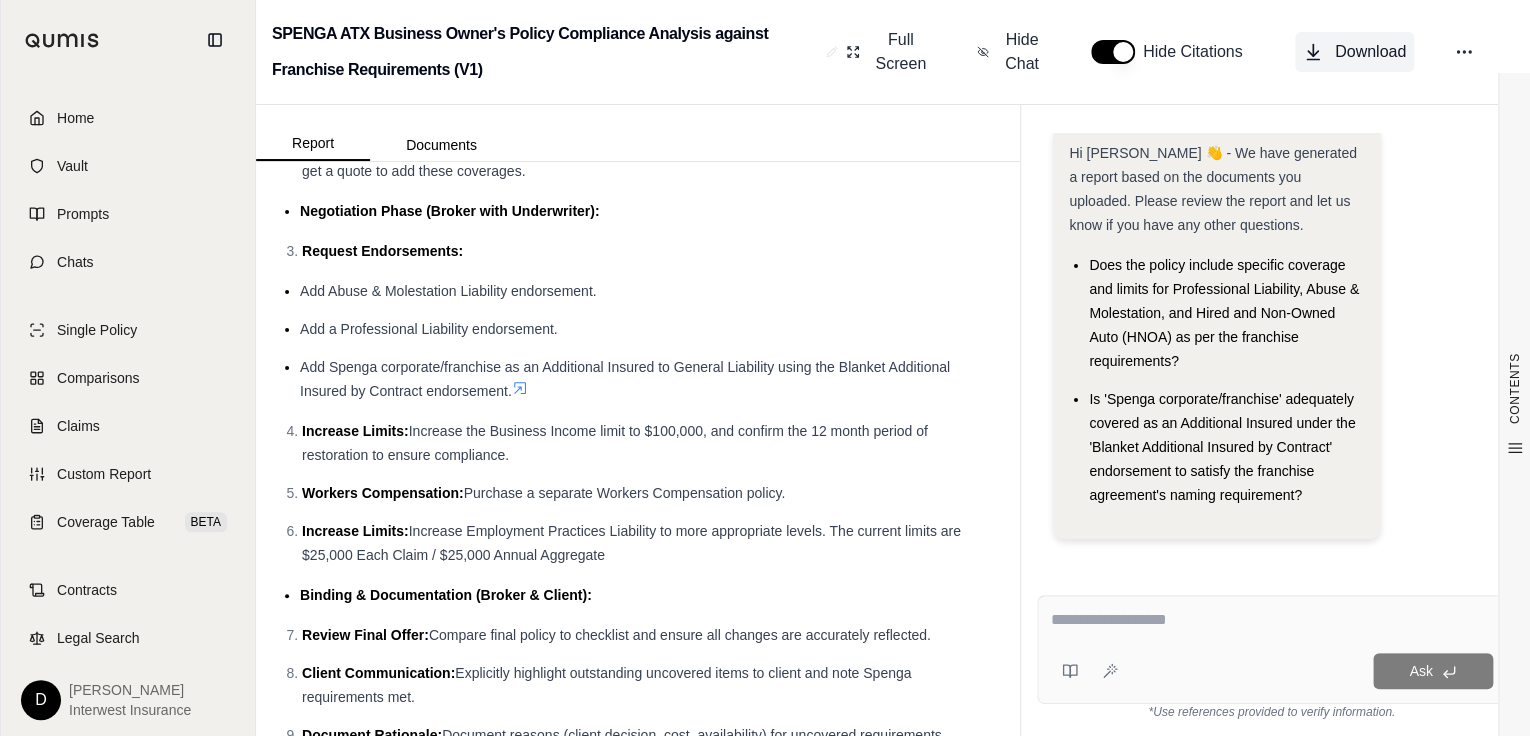 click on "Download" at bounding box center [1370, 52] 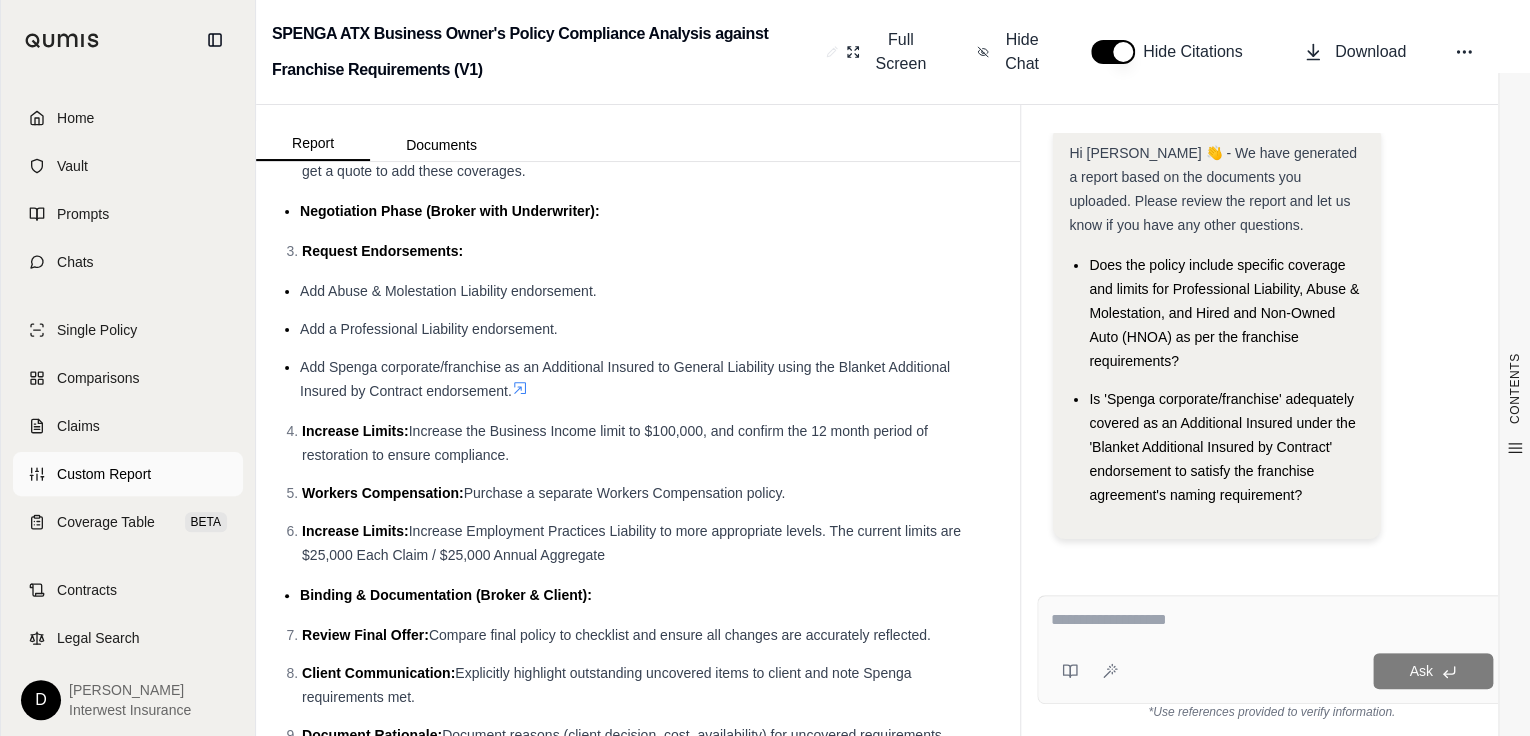 click on "Custom Report" at bounding box center [128, 474] 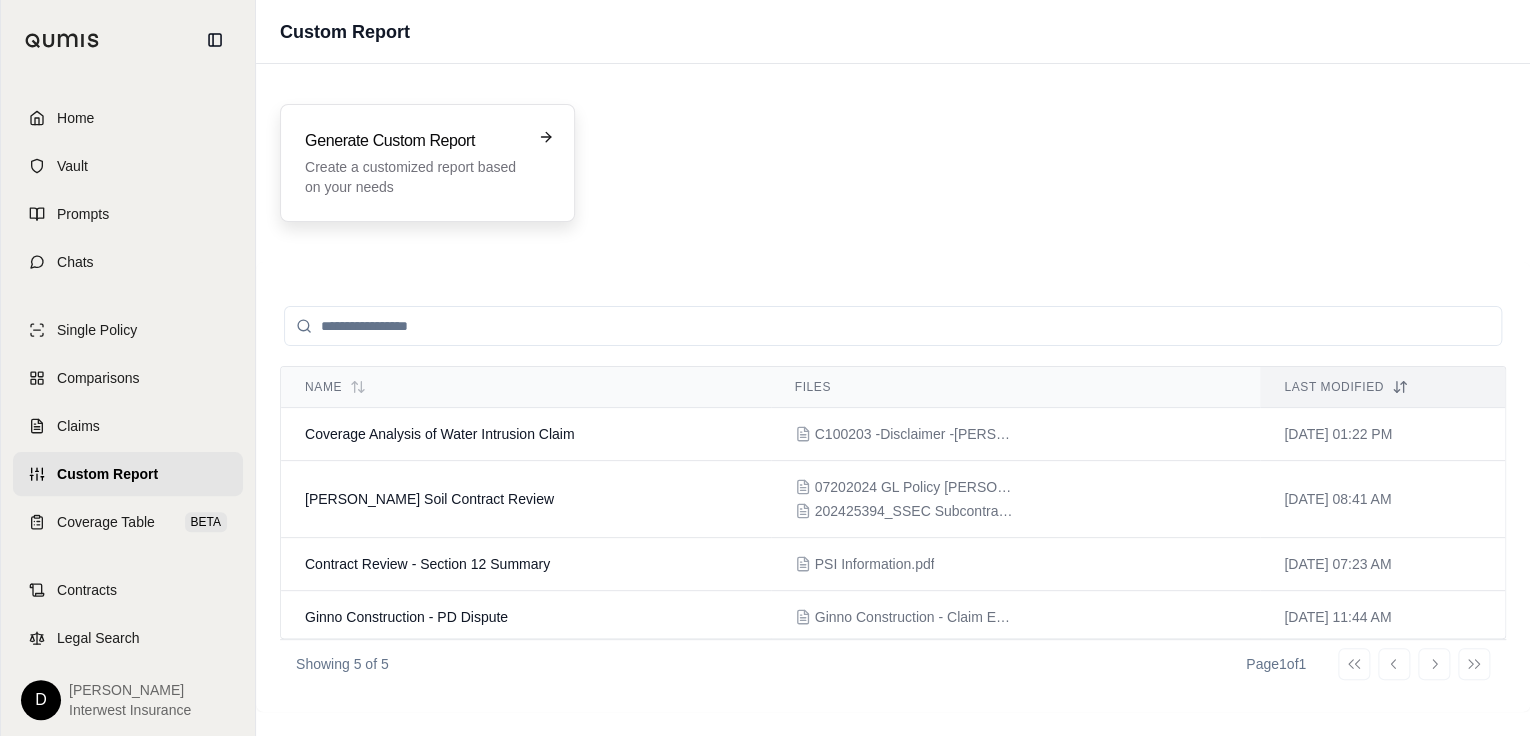 click on "Generate Custom Report" at bounding box center (413, 141) 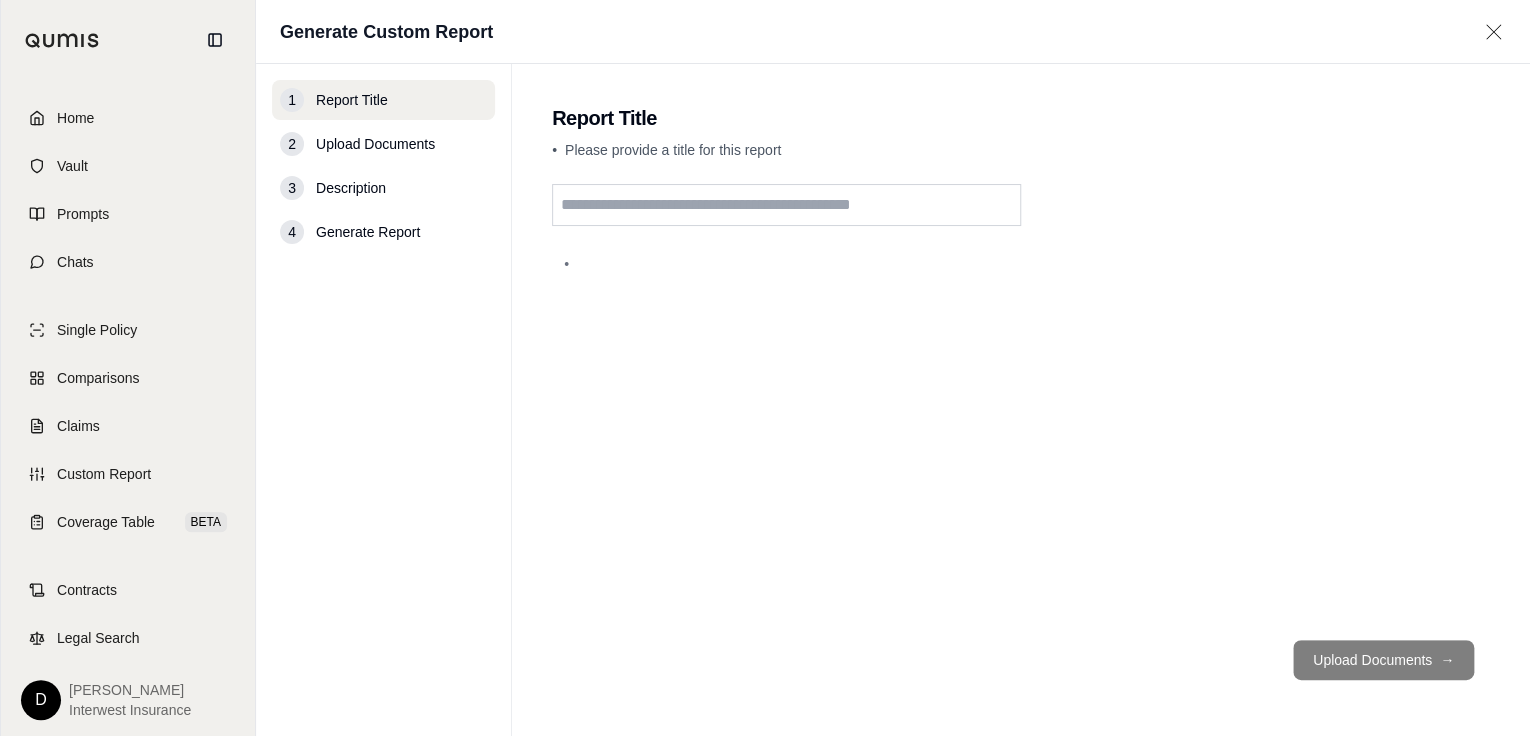 click at bounding box center (786, 205) 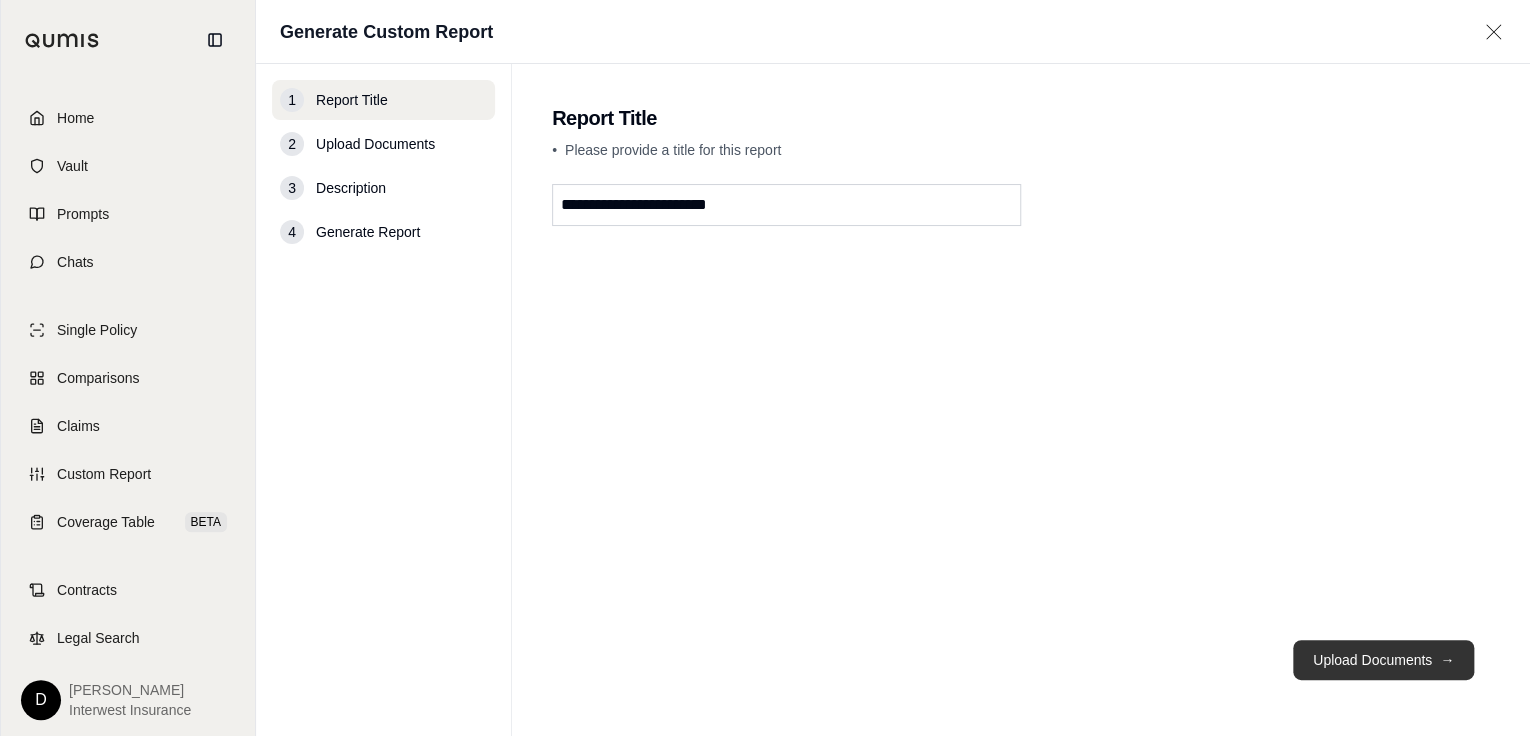 type on "**********" 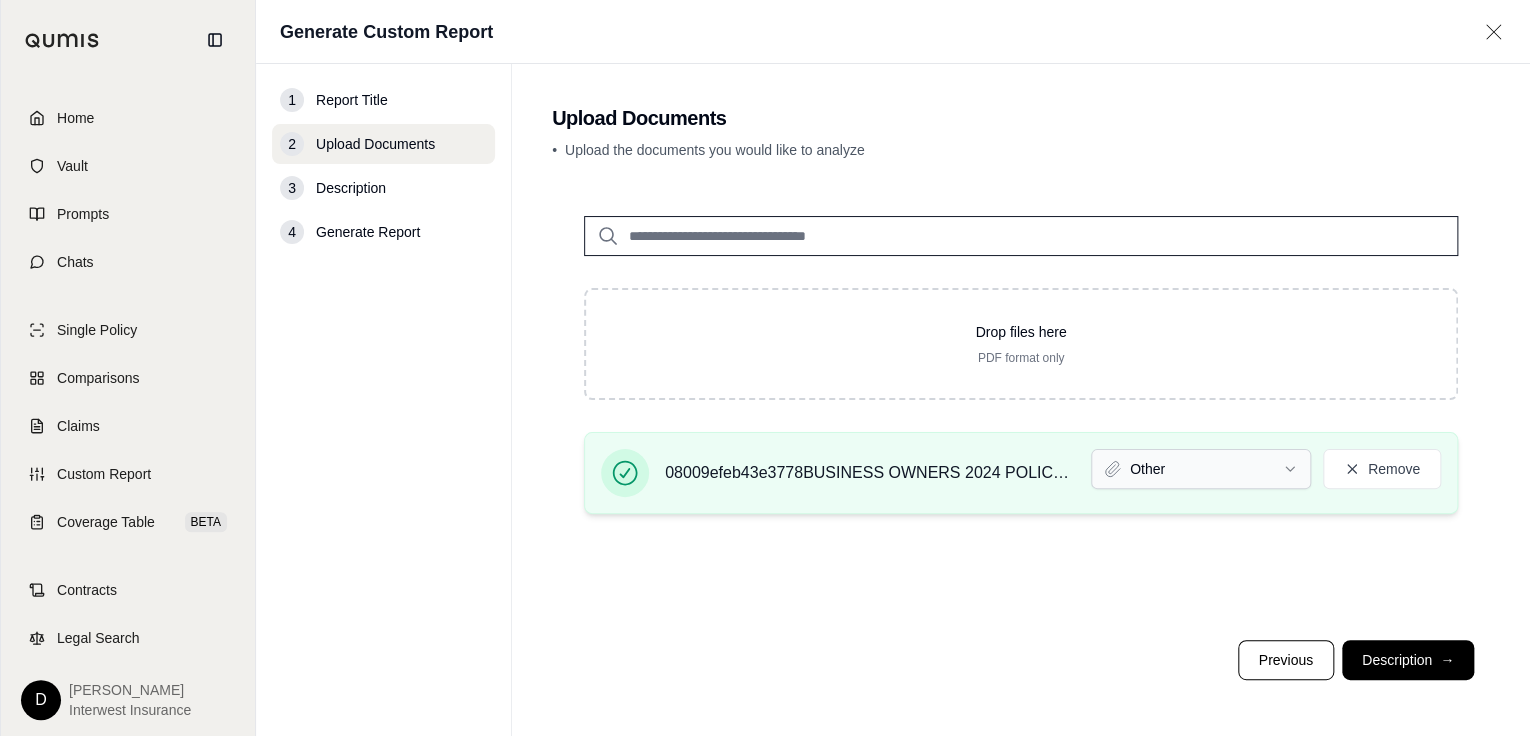 click on "Home Vault Prompts Chats Single Policy Comparisons Claims Custom Report Coverage Table BETA Contracts Legal Search D [PERSON_NAME] Interwest Insurance Generate Custom Report 1 Report Title 2 Upload Documents 3 Description 4 Generate Report Upload Documents • Upload the documents you would like to analyze Drop files here PDF format only 08009efeb43e3778BUSINESS OWNERS 2024 POLICY (5).pdf Other Remove Previous Description →" at bounding box center (765, 368) 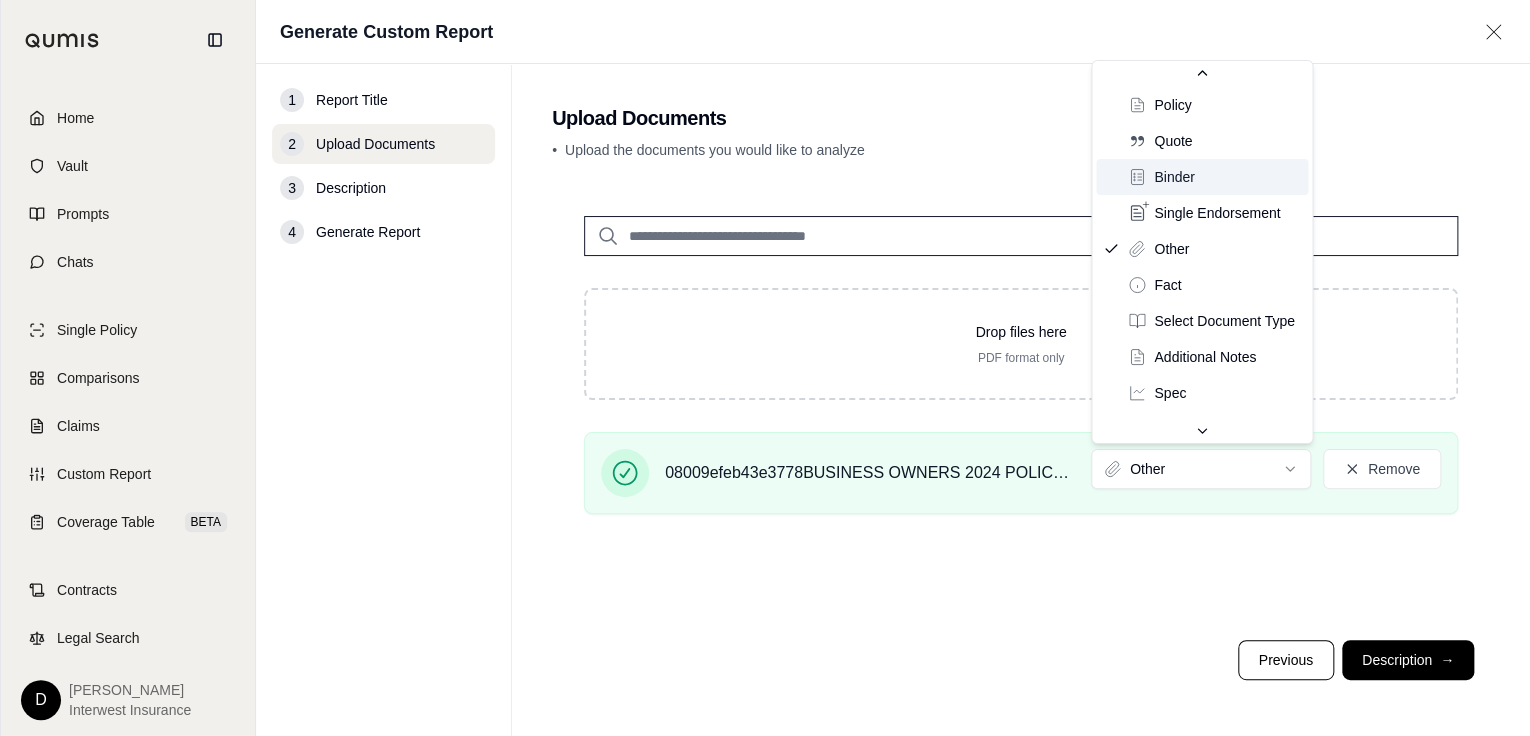 scroll, scrollTop: 0, scrollLeft: 0, axis: both 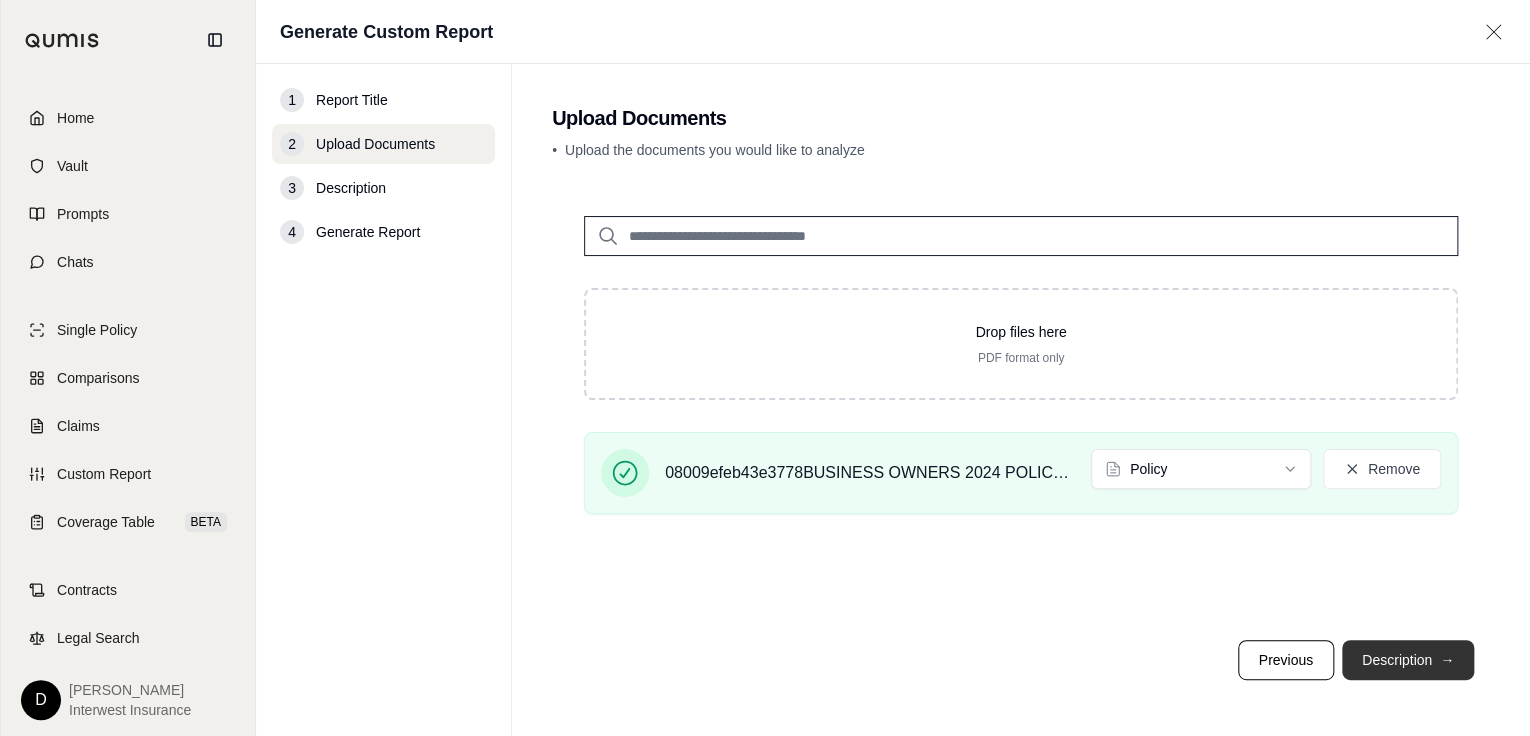 click on "Description →" at bounding box center [1408, 660] 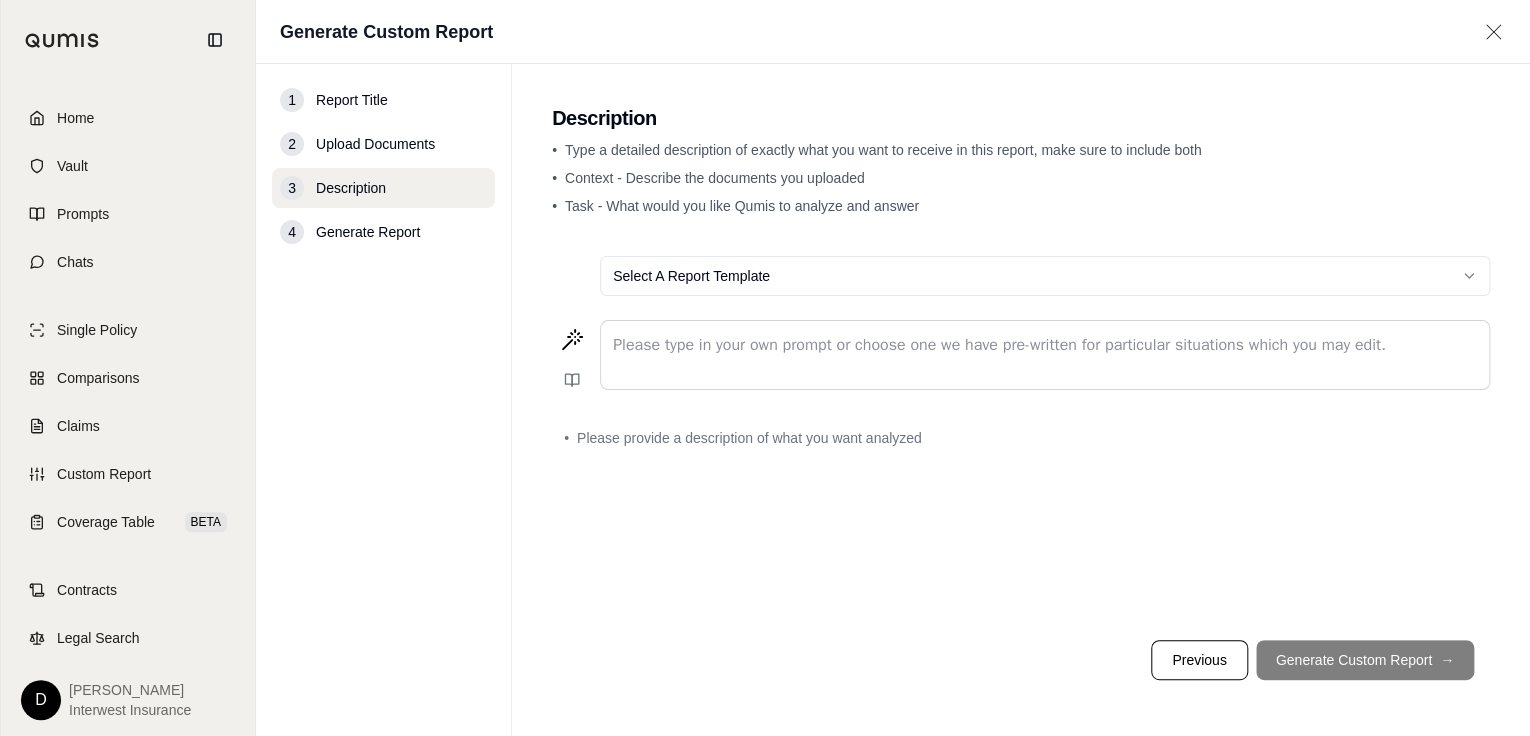 click on "Home Vault Prompts Chats Single Policy Comparisons Claims Custom Report Coverage Table BETA Contracts Legal Search D [PERSON_NAME] Interwest Insurance Generate Custom Report 1 Report Title 2 Upload Documents 3 Description 4 Generate Report Description • Type a detailed description of exactly what you want to receive in this report, make sure to include both • Context - Describe the documents you uploaded • Task - What would you like Qumis to analyze and answer Select A Report Template Please type in your own prompt or choose one we have pre-written for particular situations which you may edit. • Please provide a description of what you want analyzed Previous Generate Custom Report →" at bounding box center [765, 368] 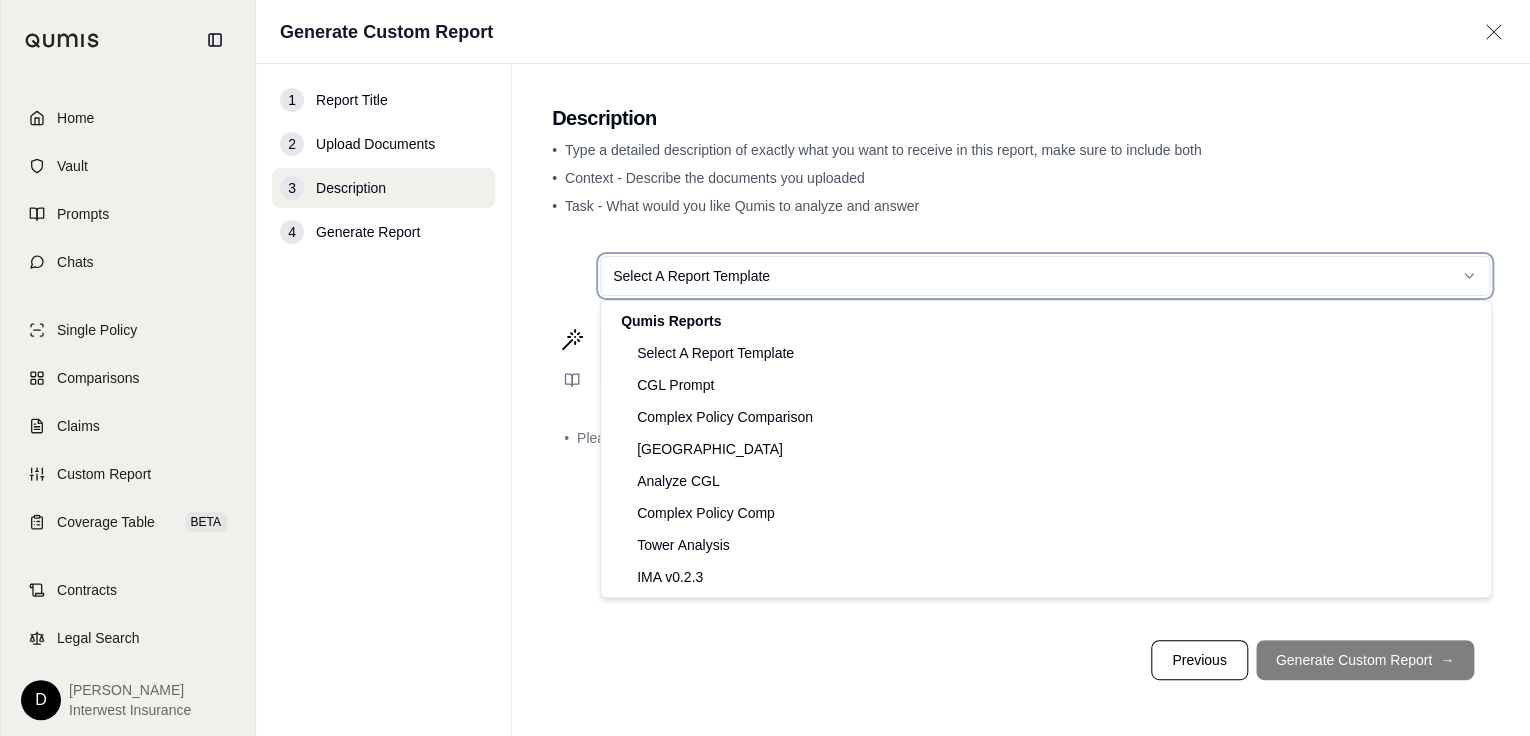 click on "Home Vault Prompts Chats Single Policy Comparisons Claims Custom Report Coverage Table BETA Contracts Legal Search D [PERSON_NAME] Interwest Insurance Generate Custom Report 1 Report Title 2 Upload Documents 3 Description 4 Generate Report Description • Type a detailed description of exactly what you want to receive in this report, make sure to include both • Context - Describe the documents you uploaded • Task - What would you like Qumis to analyze and answer Select A Report Template Please type in your own prompt or choose one we have pre-written for particular situations which you may edit. • Please provide a description of what you want analyzed Previous Generate Custom Report →
Qumis Reports Select A Report Template CGL Prompt  Complex Policy Comparison Analyze Tower Analyze CGL  Complex Policy Comp Tower Analysis  IMA v0.2.3" at bounding box center (765, 368) 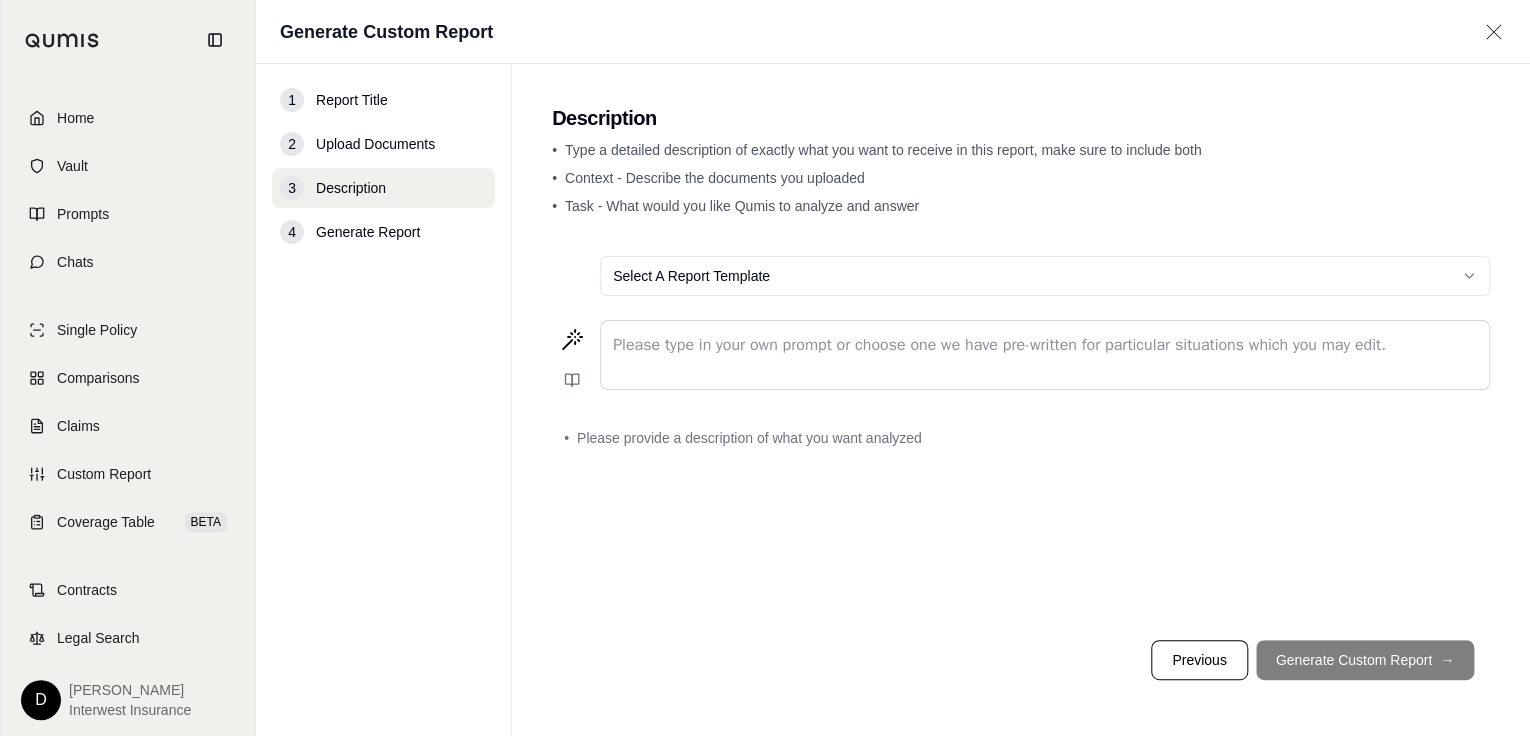 click at bounding box center (1045, 345) 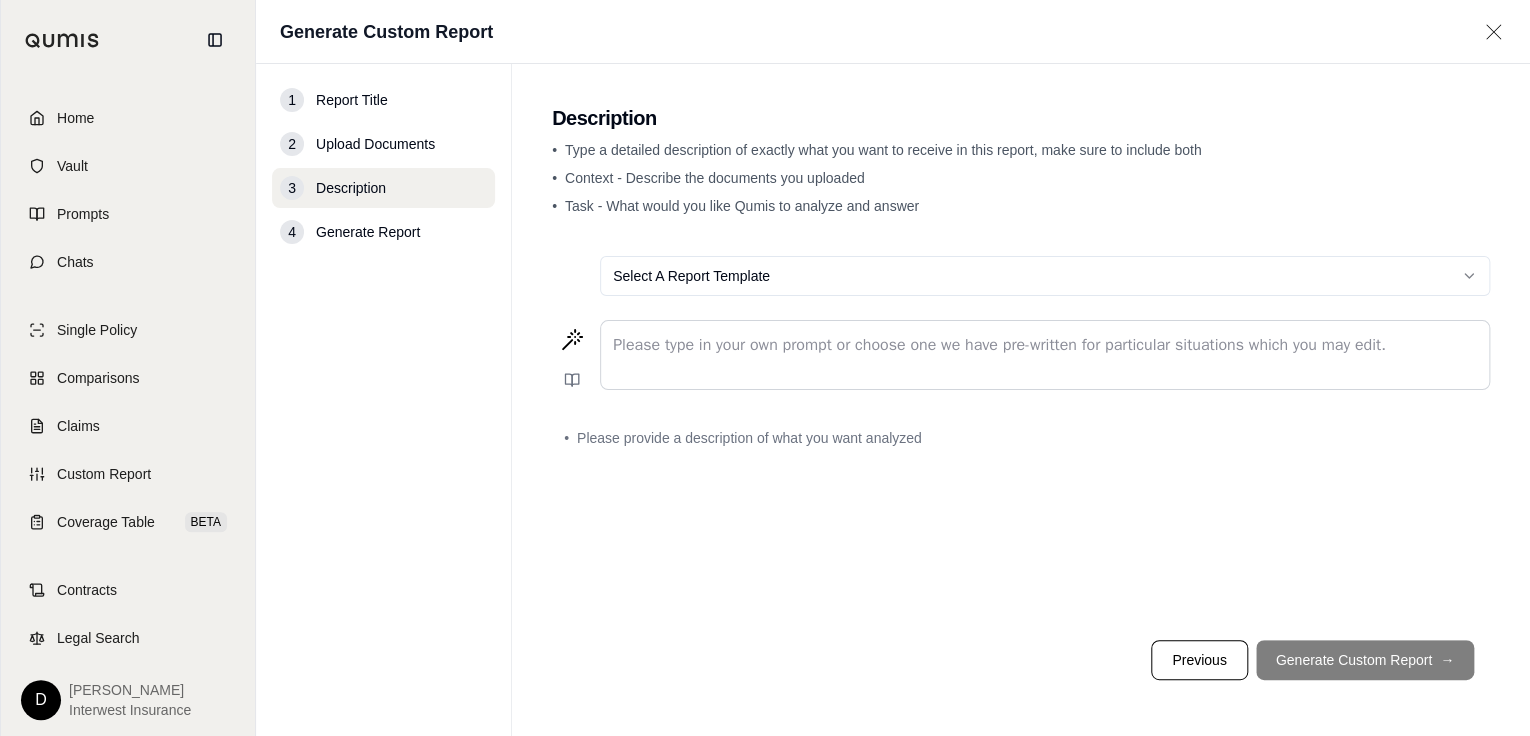 type 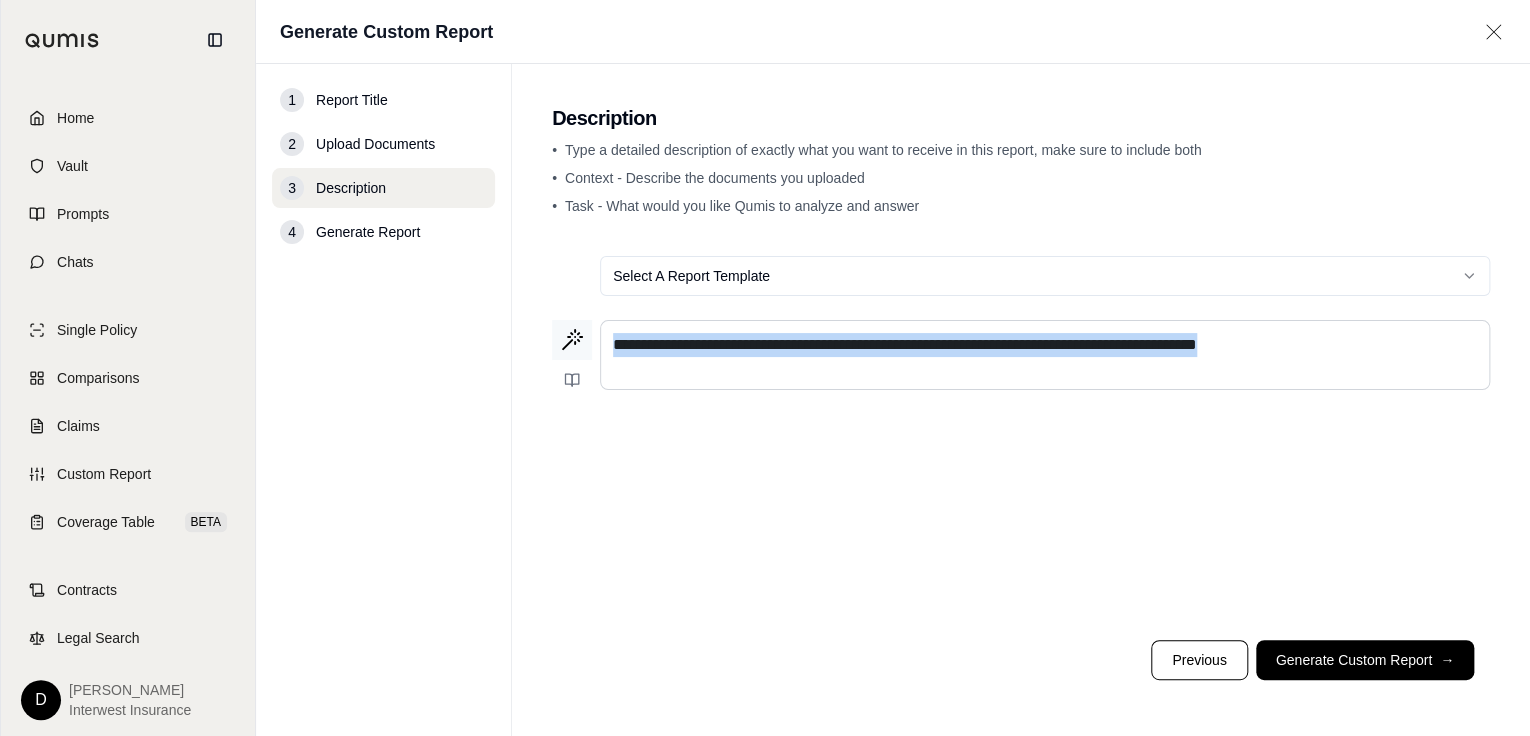 drag, startPoint x: 1341, startPoint y: 336, endPoint x: 582, endPoint y: 348, distance: 759.09485 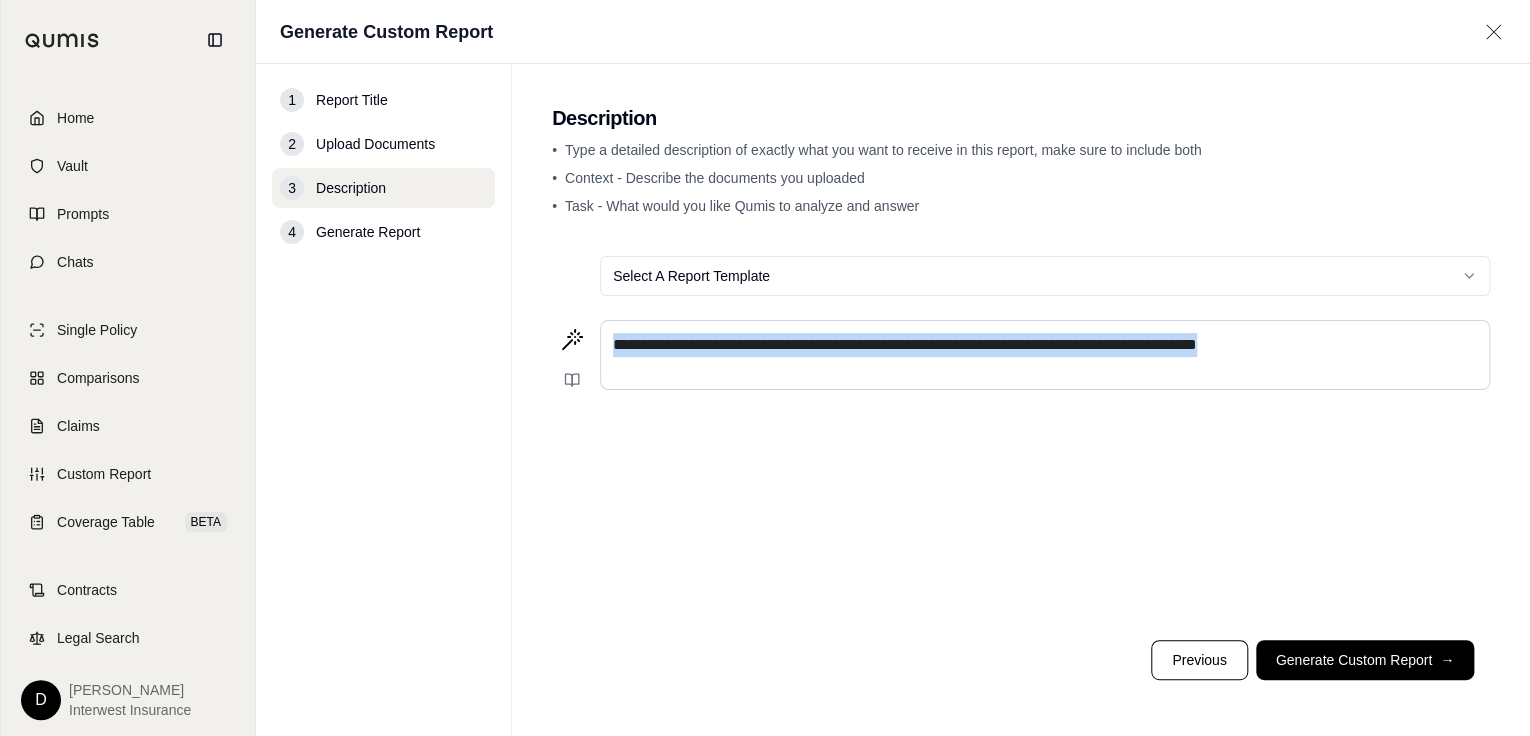copy on "**********" 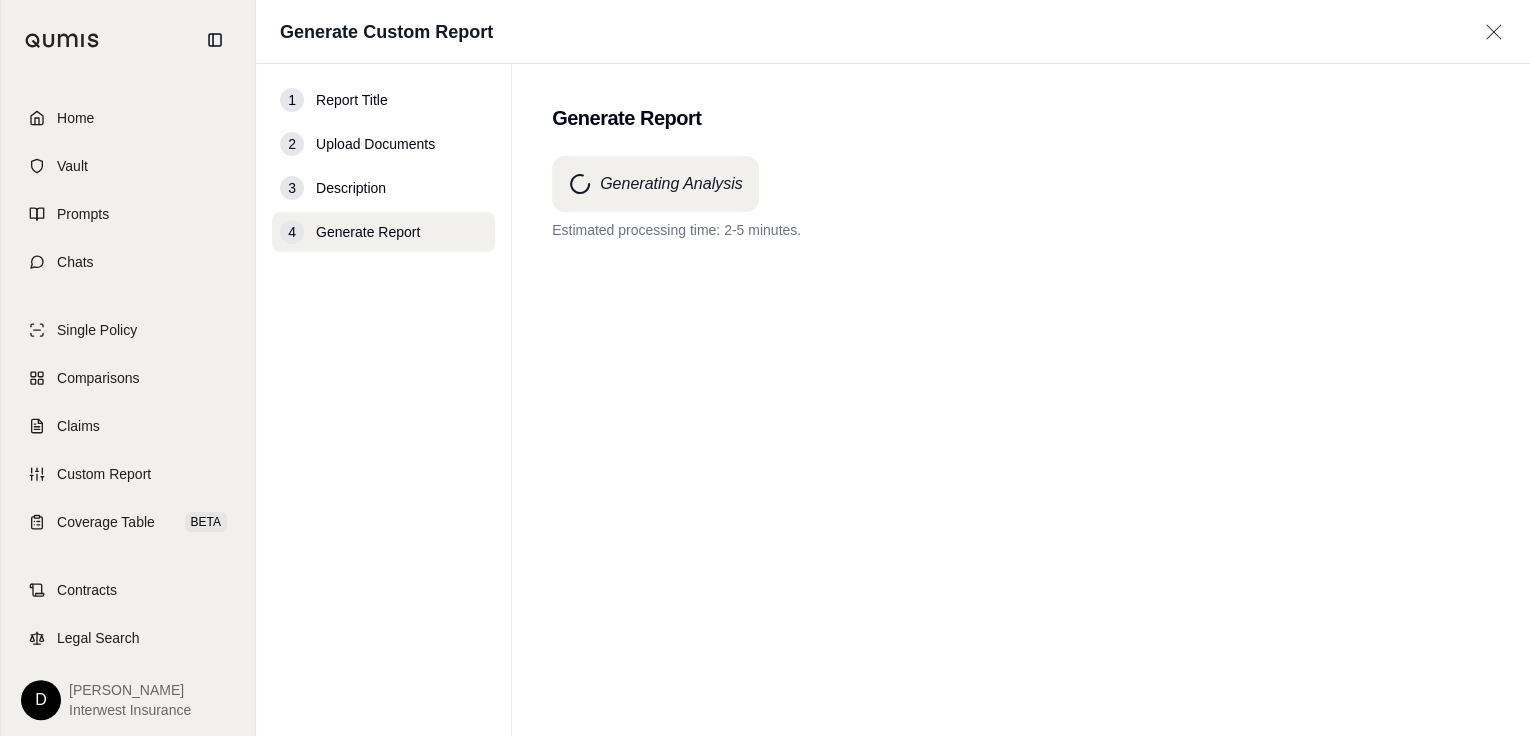 drag, startPoint x: 1235, startPoint y: 308, endPoint x: 1224, endPoint y: 313, distance: 12.083046 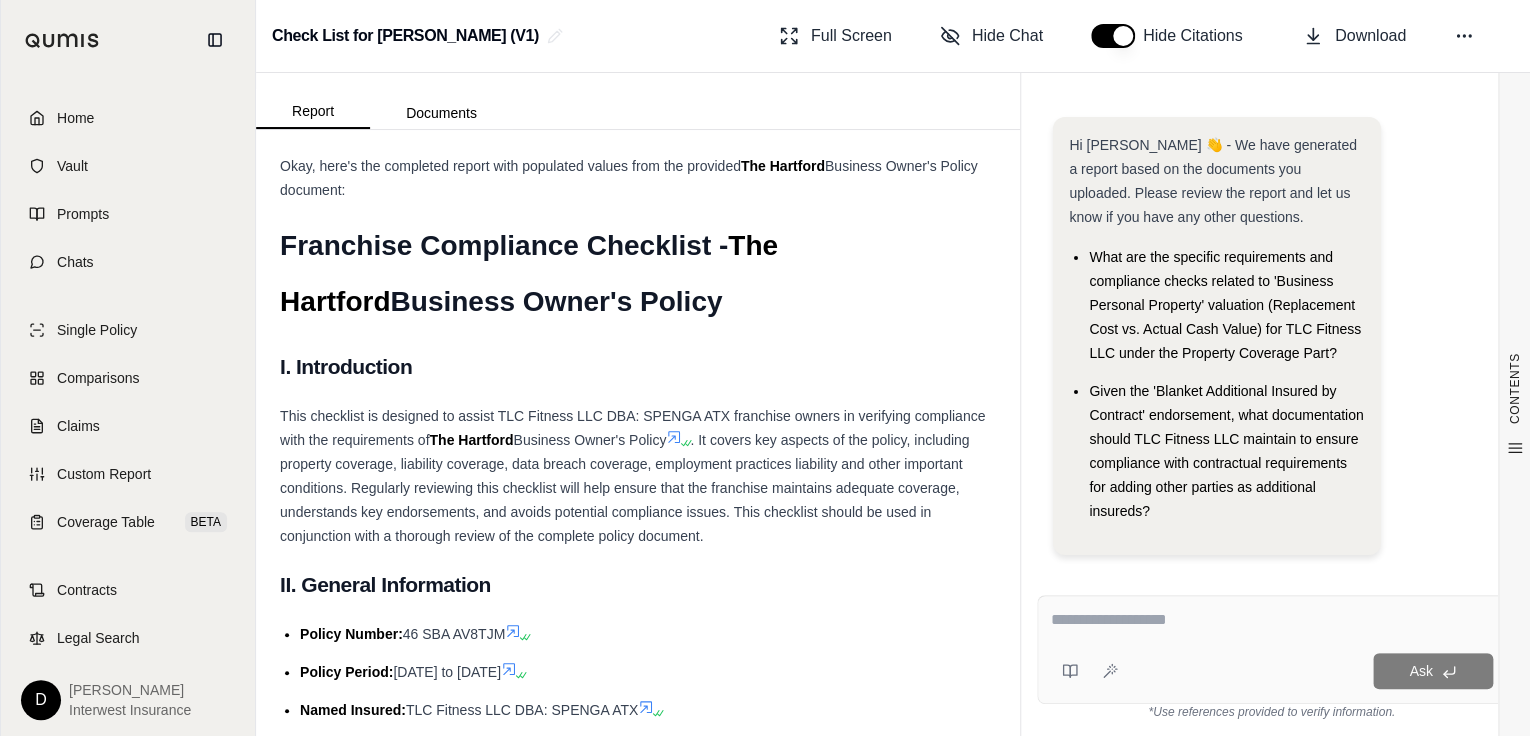 scroll, scrollTop: 0, scrollLeft: 0, axis: both 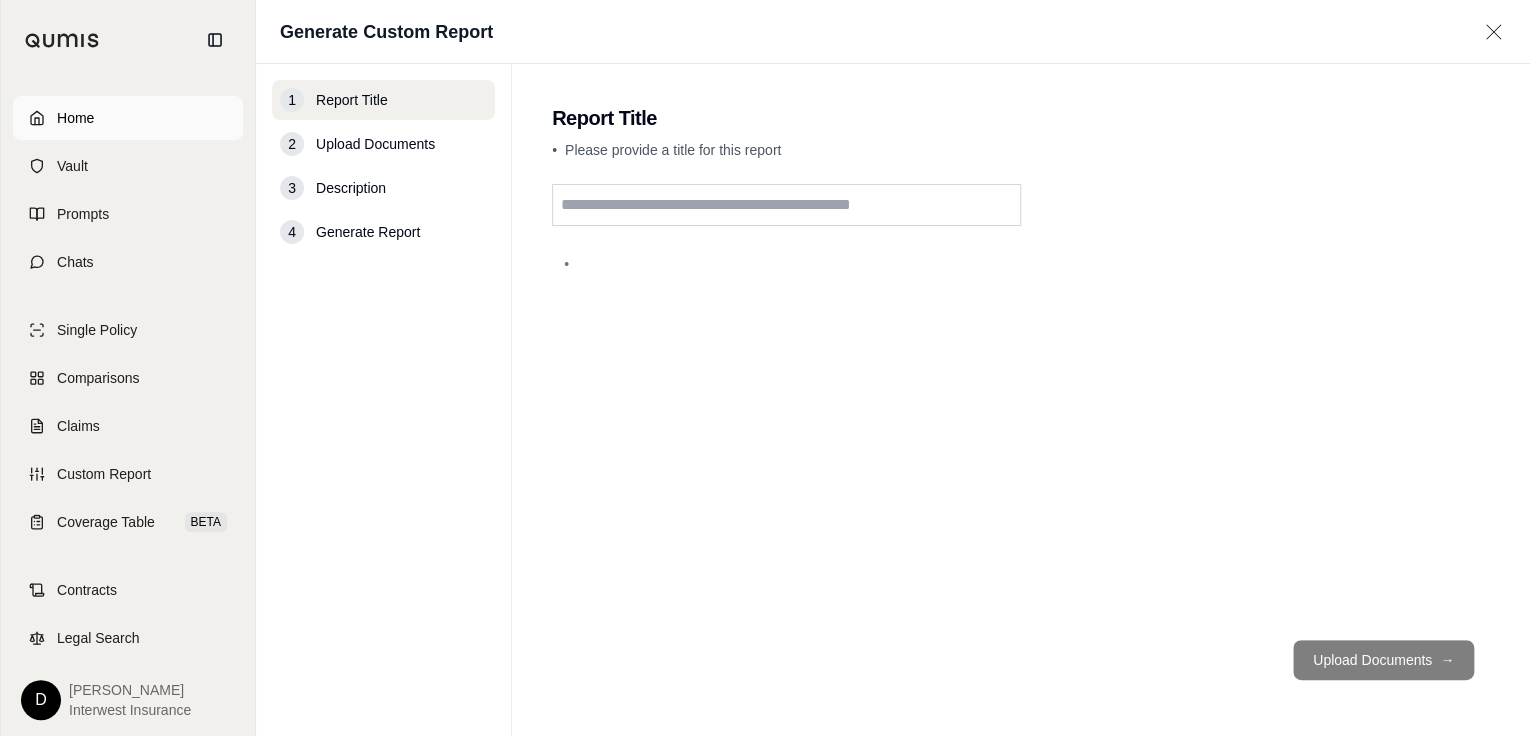 click on "Home" at bounding box center (128, 118) 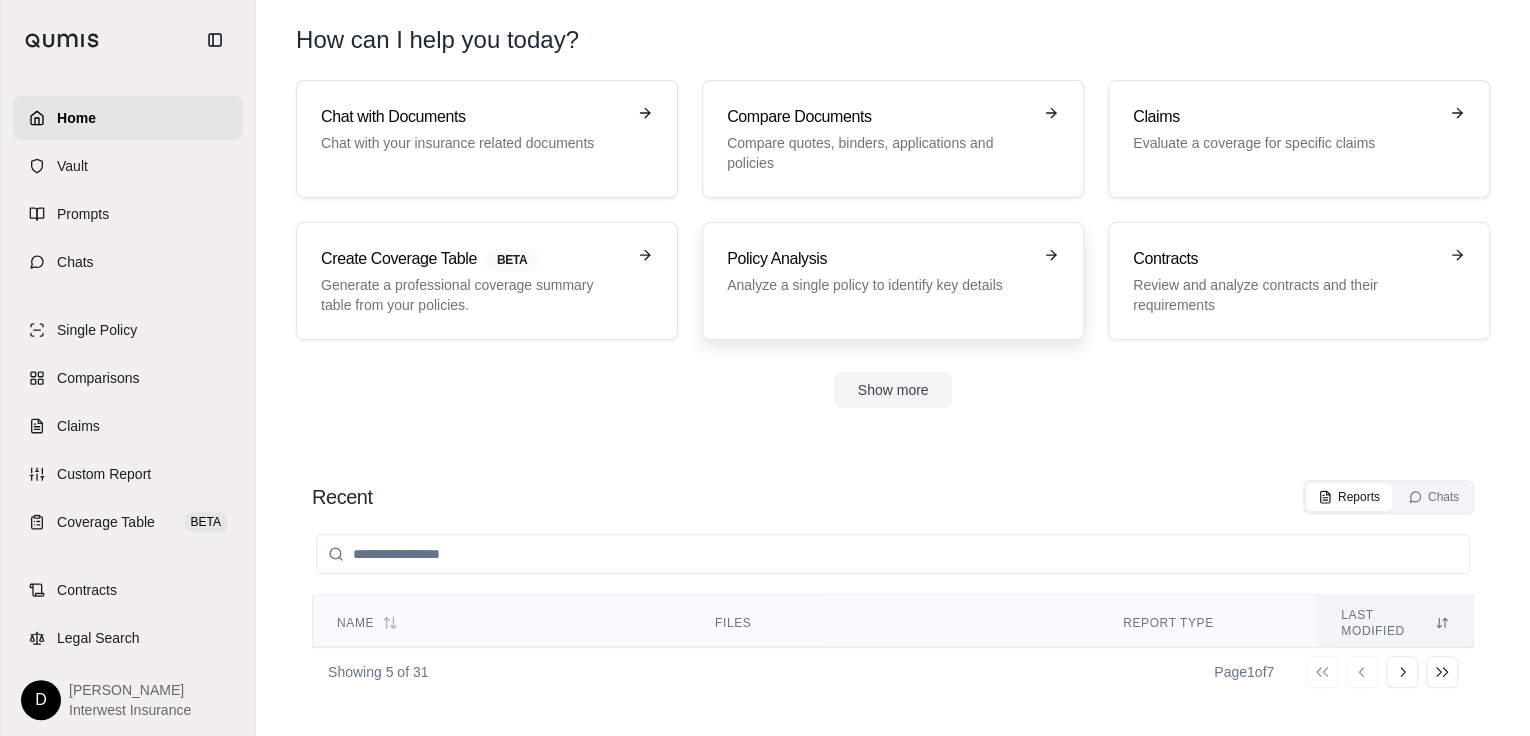 click on "Policy Analysis Analyze a single policy to identify key details" at bounding box center [879, 271] 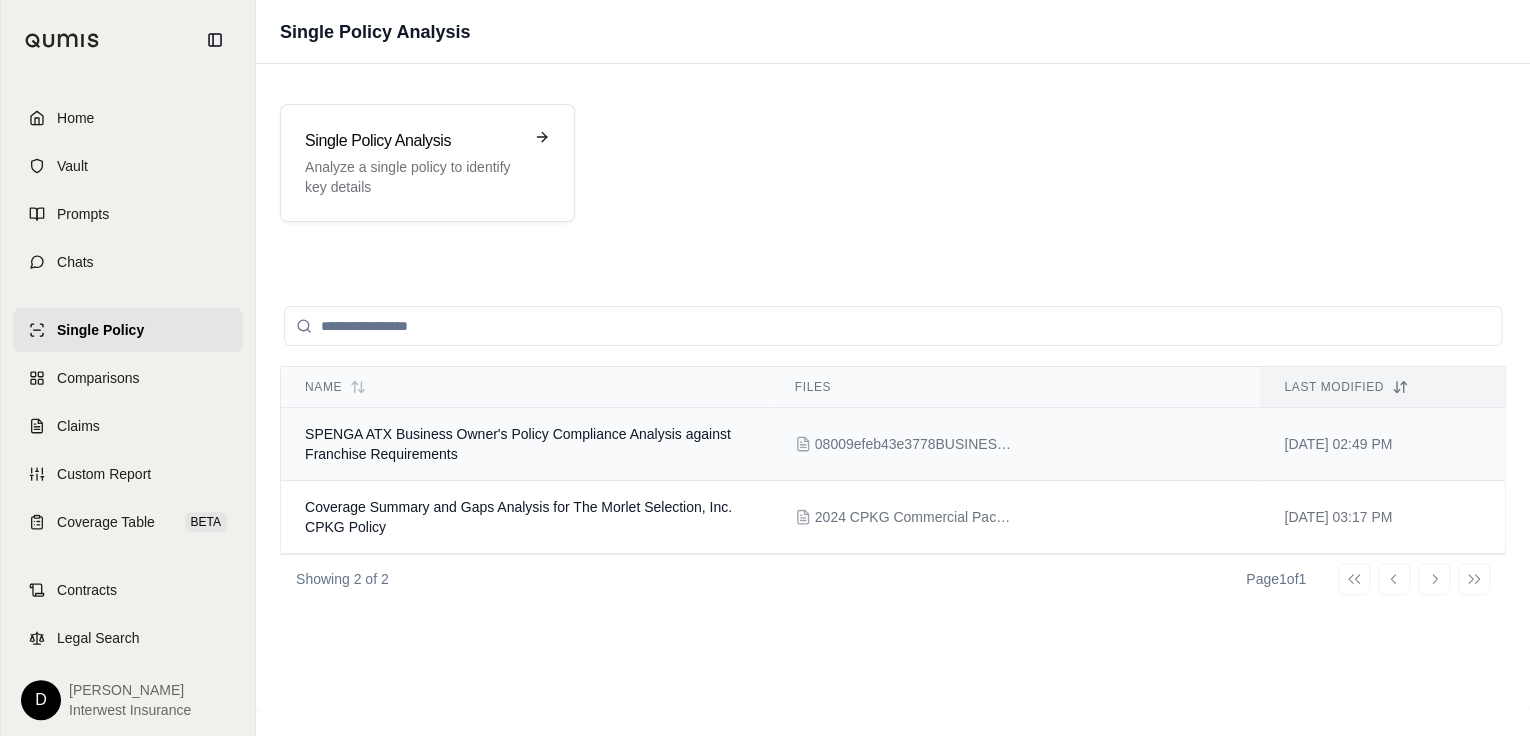 click on "SPENGA ATX Business Owner's Policy Compliance Analysis against Franchise Requirements" at bounding box center (518, 444) 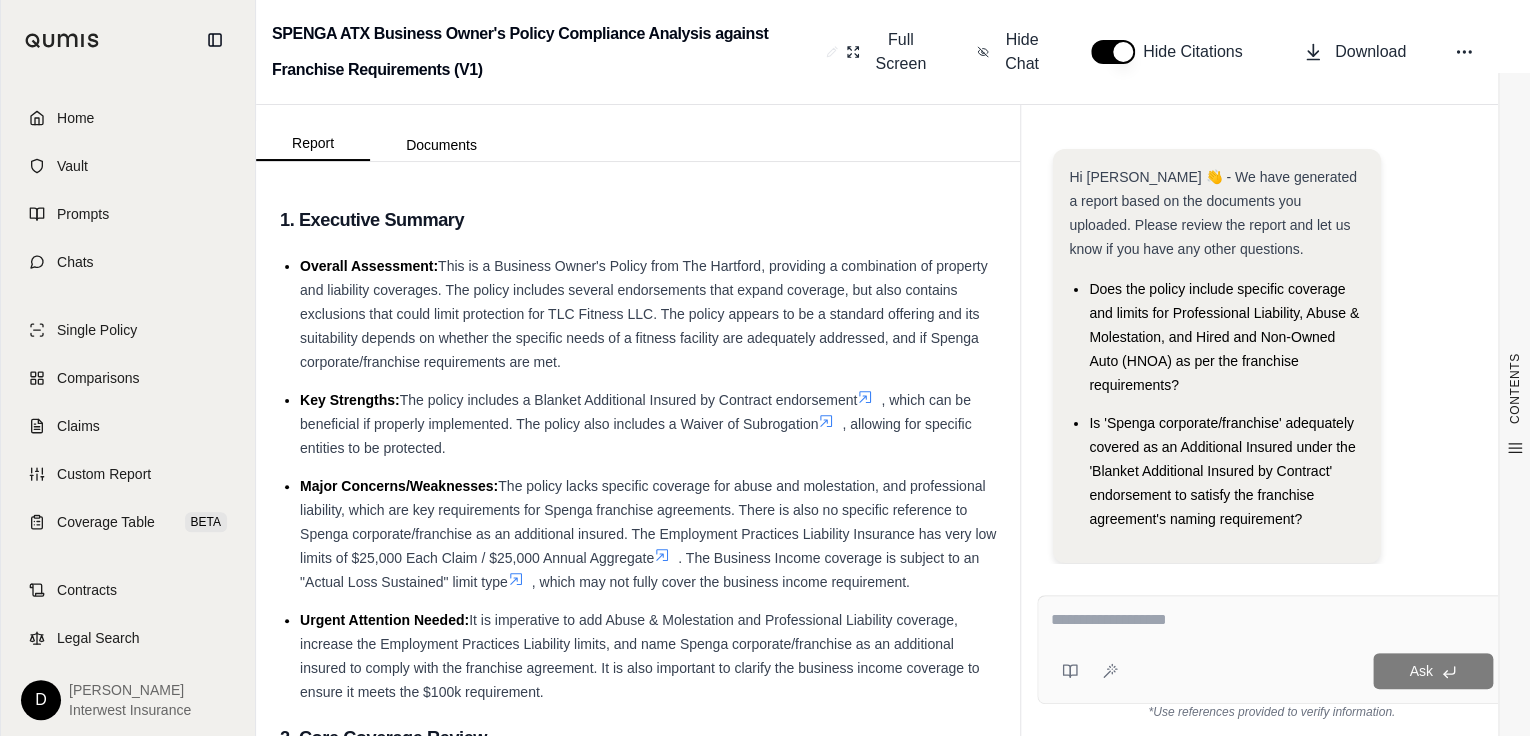 scroll, scrollTop: 24, scrollLeft: 0, axis: vertical 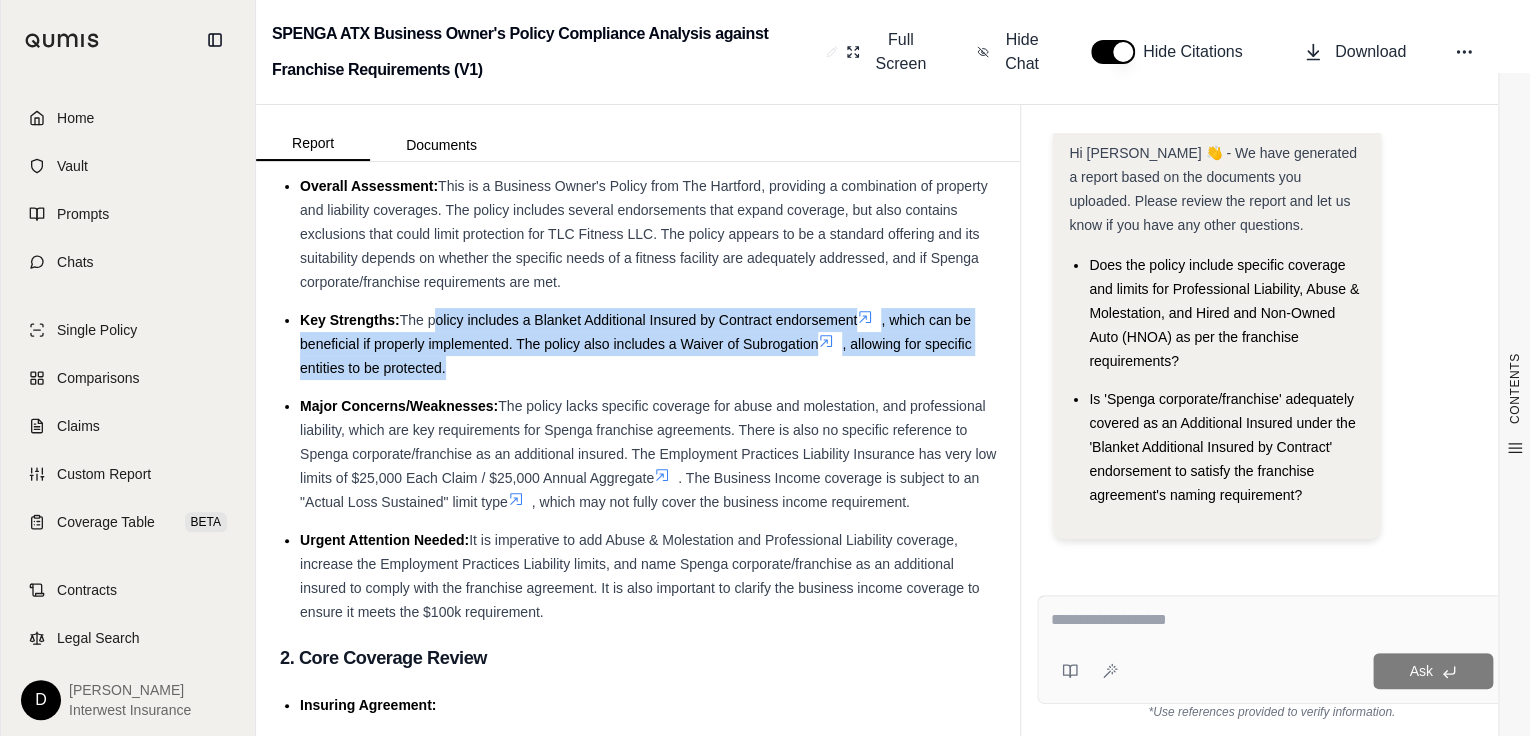 drag, startPoint x: 508, startPoint y: 321, endPoint x: 861, endPoint y: 374, distance: 356.95657 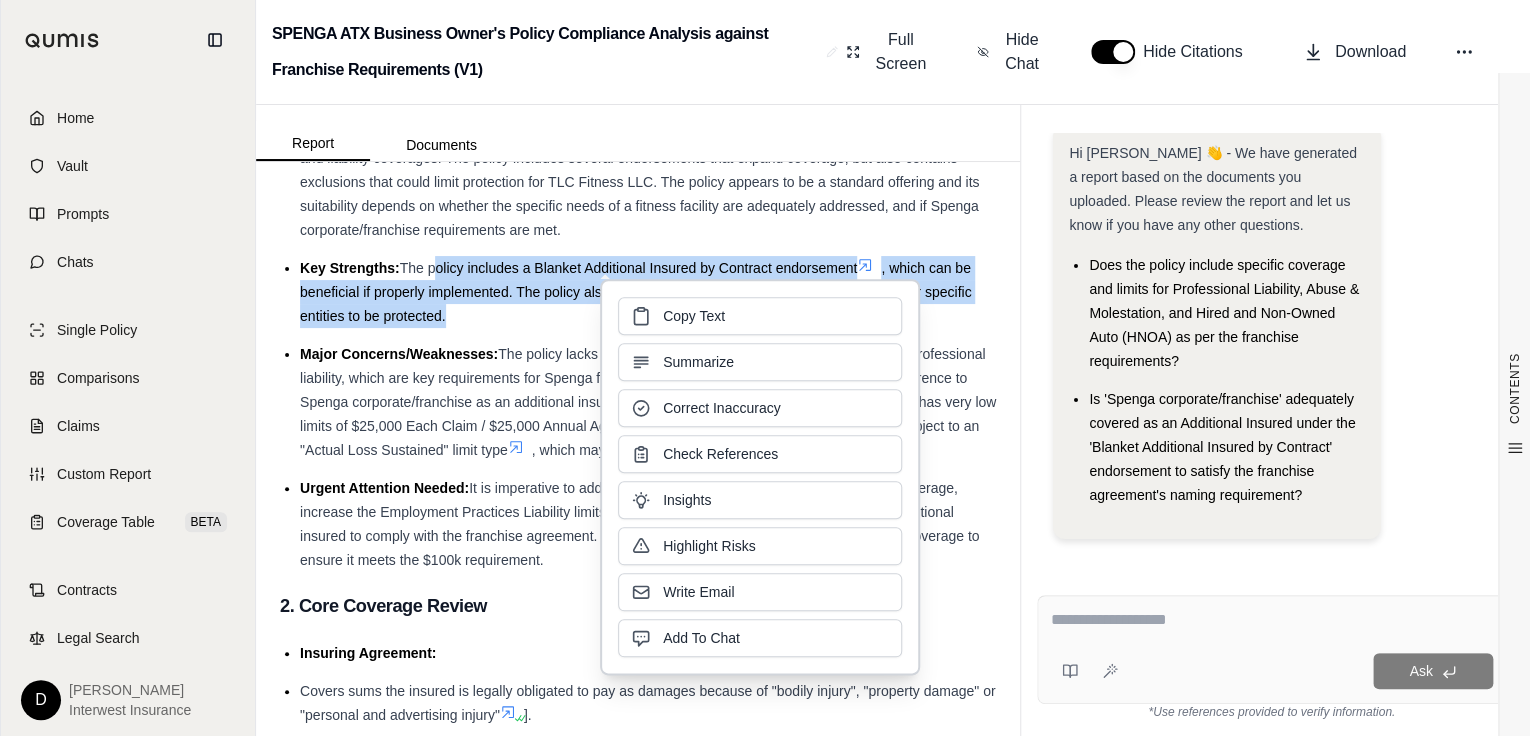scroll, scrollTop: 160, scrollLeft: 0, axis: vertical 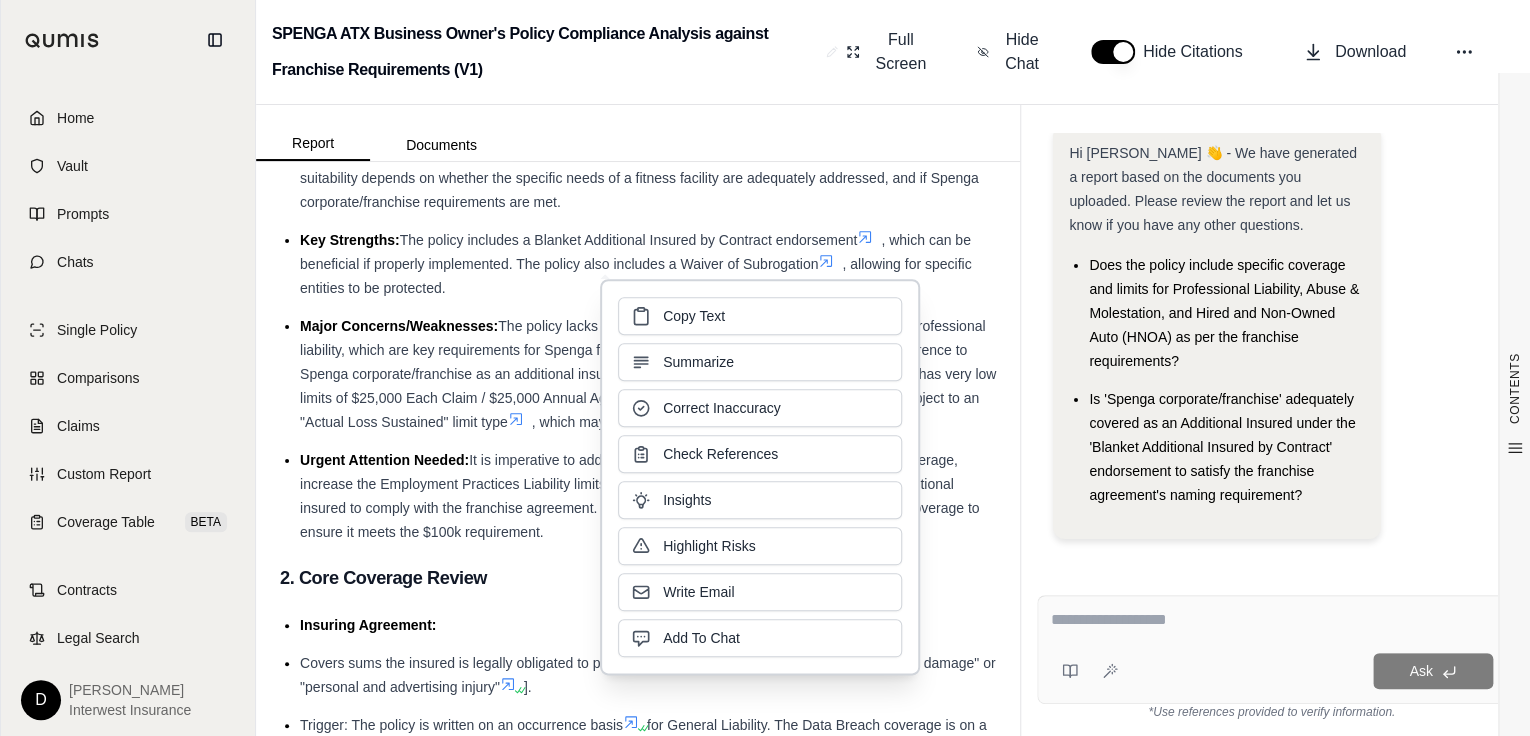 click on "Major Concerns/Weaknesses:  The policy lacks specific coverage for abuse and molestation, and professional liability, which are key requirements for Spenga franchise agreements. There is also no specific reference to Spenga corporate/franchise as an additional insured. The Employment Practices Liability Insurance has very low limits of $25,000 Each Claim / $25,000 Annual Aggregate  . The Business Income coverage is subject to an "Actual Loss Sustained" limit type  , which may not fully cover the business income requirement." at bounding box center (648, 374) 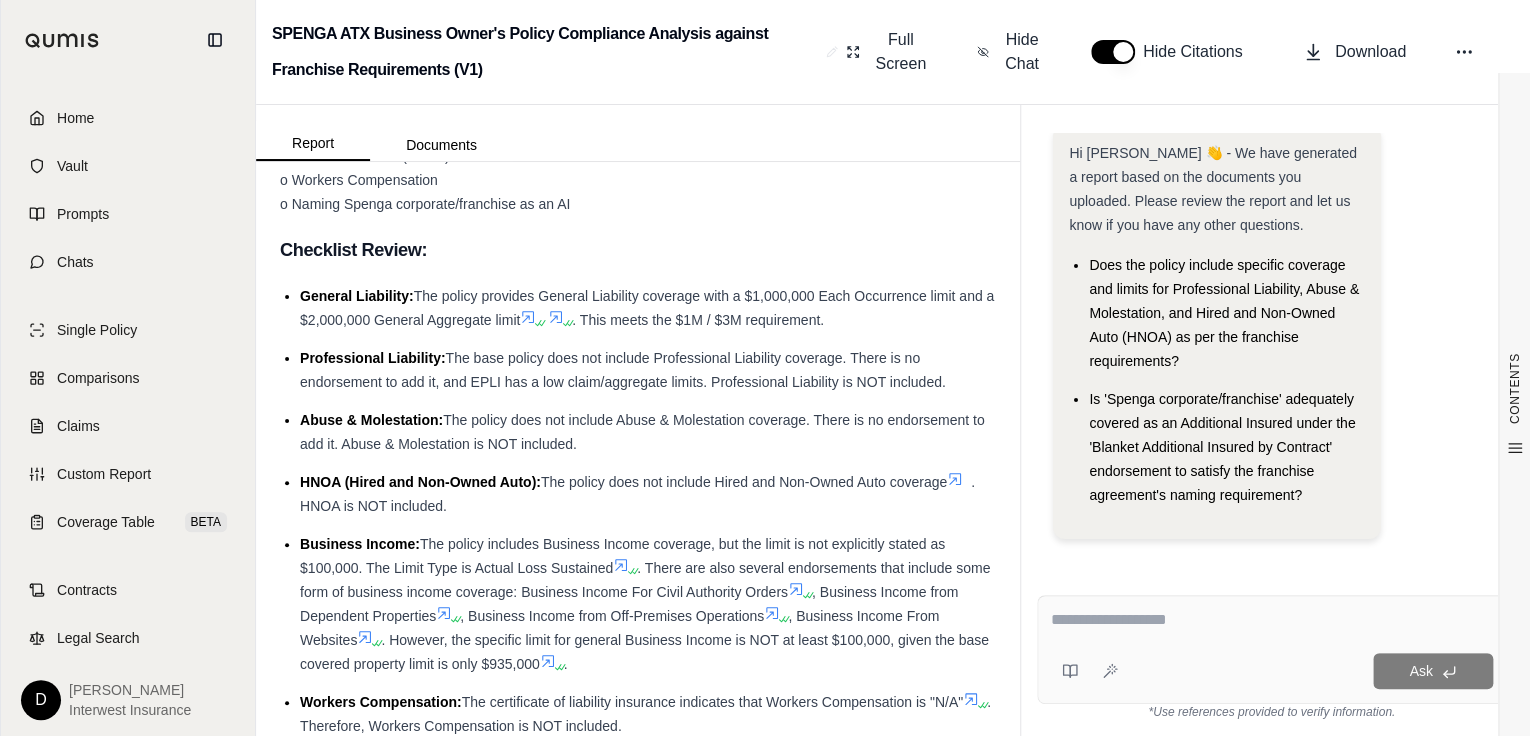 scroll, scrollTop: 1680, scrollLeft: 0, axis: vertical 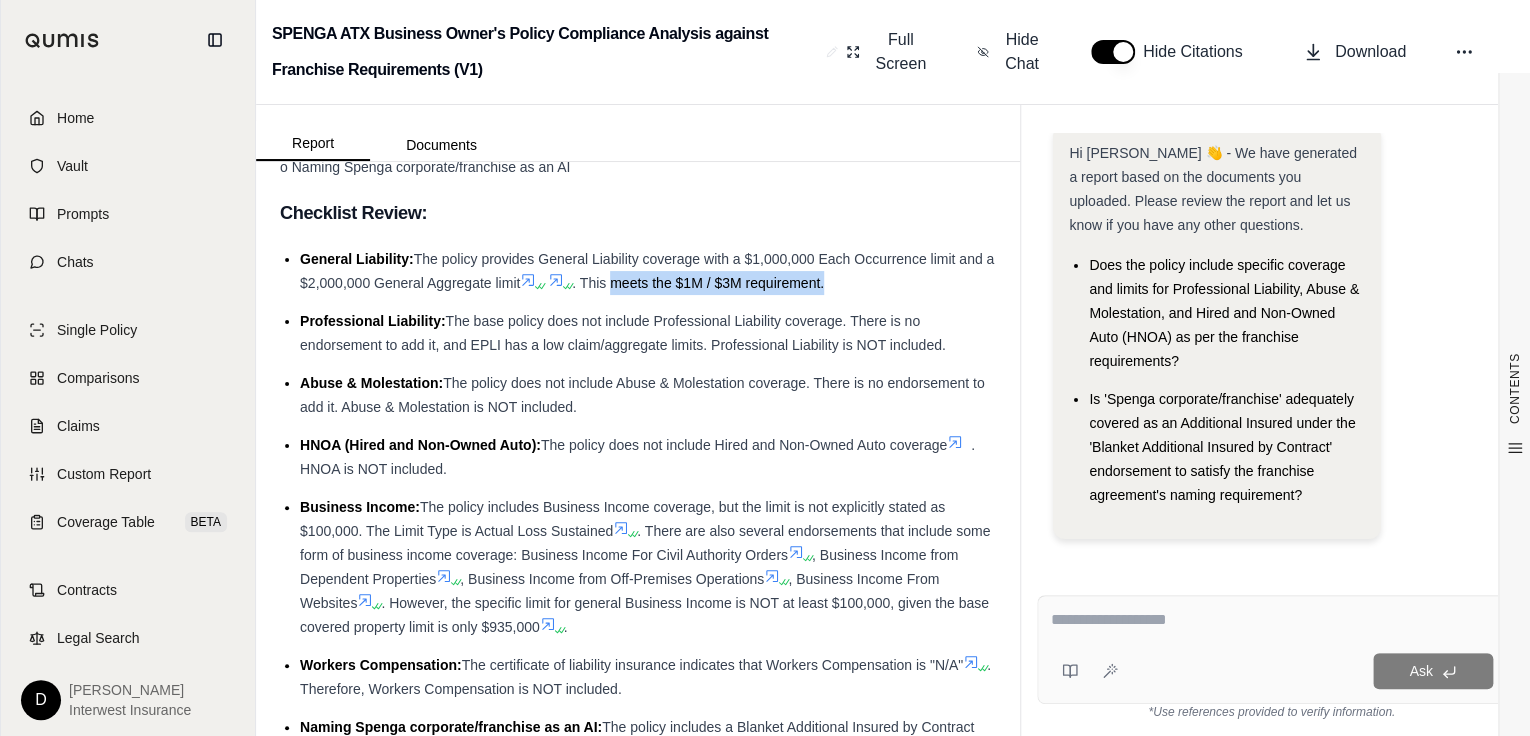drag, startPoint x: 655, startPoint y: 301, endPoint x: 896, endPoint y: 307, distance: 241.07468 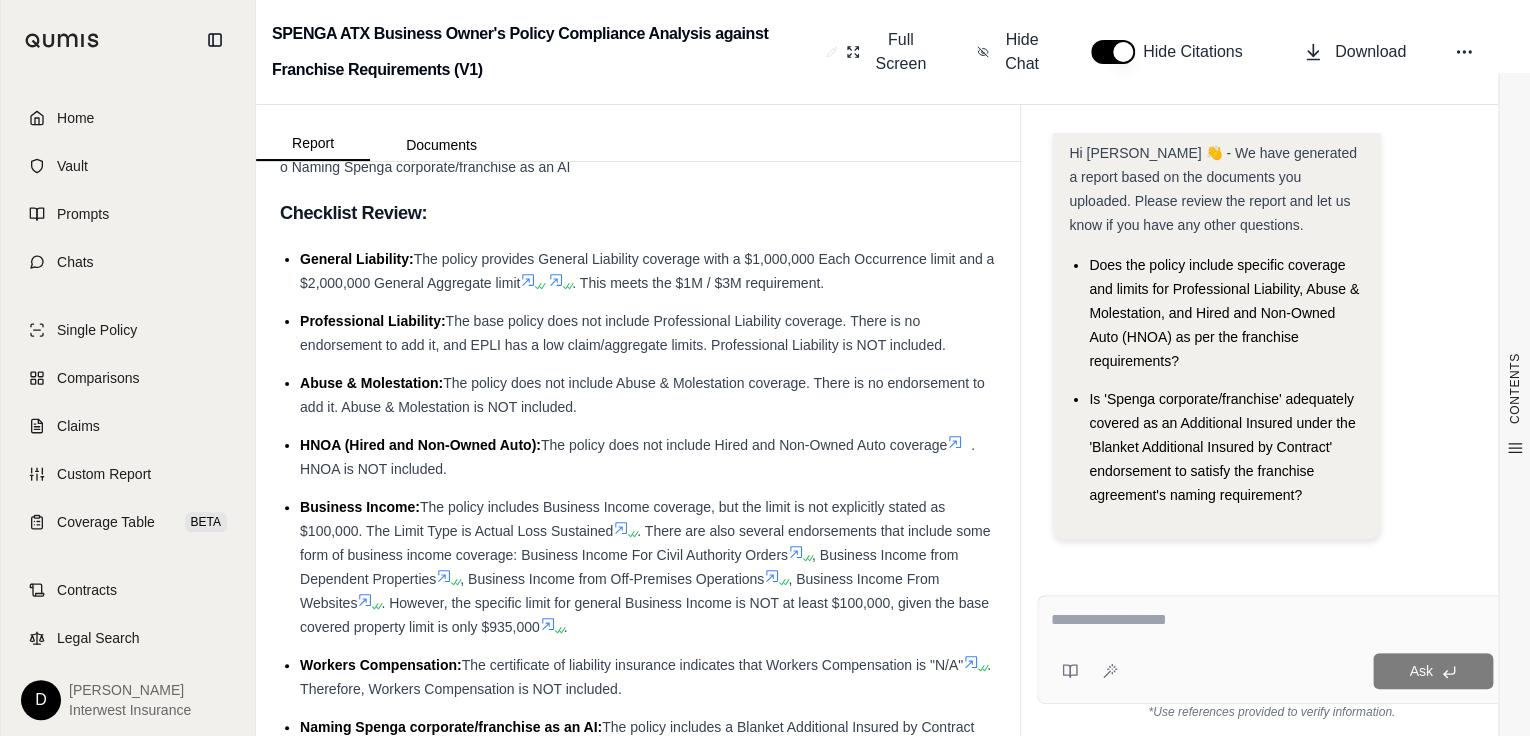 click on "Based on the checklist, review the following: o General Liability ($1M / $3M) o Professional Liability ($1M) o Abuse & Molestation ($1M / $2M) o HNOA ($1M) o Business Income ($100k) o Workers Compensation o Naming Spenga corporate/franchise as an AI" at bounding box center [638, 83] 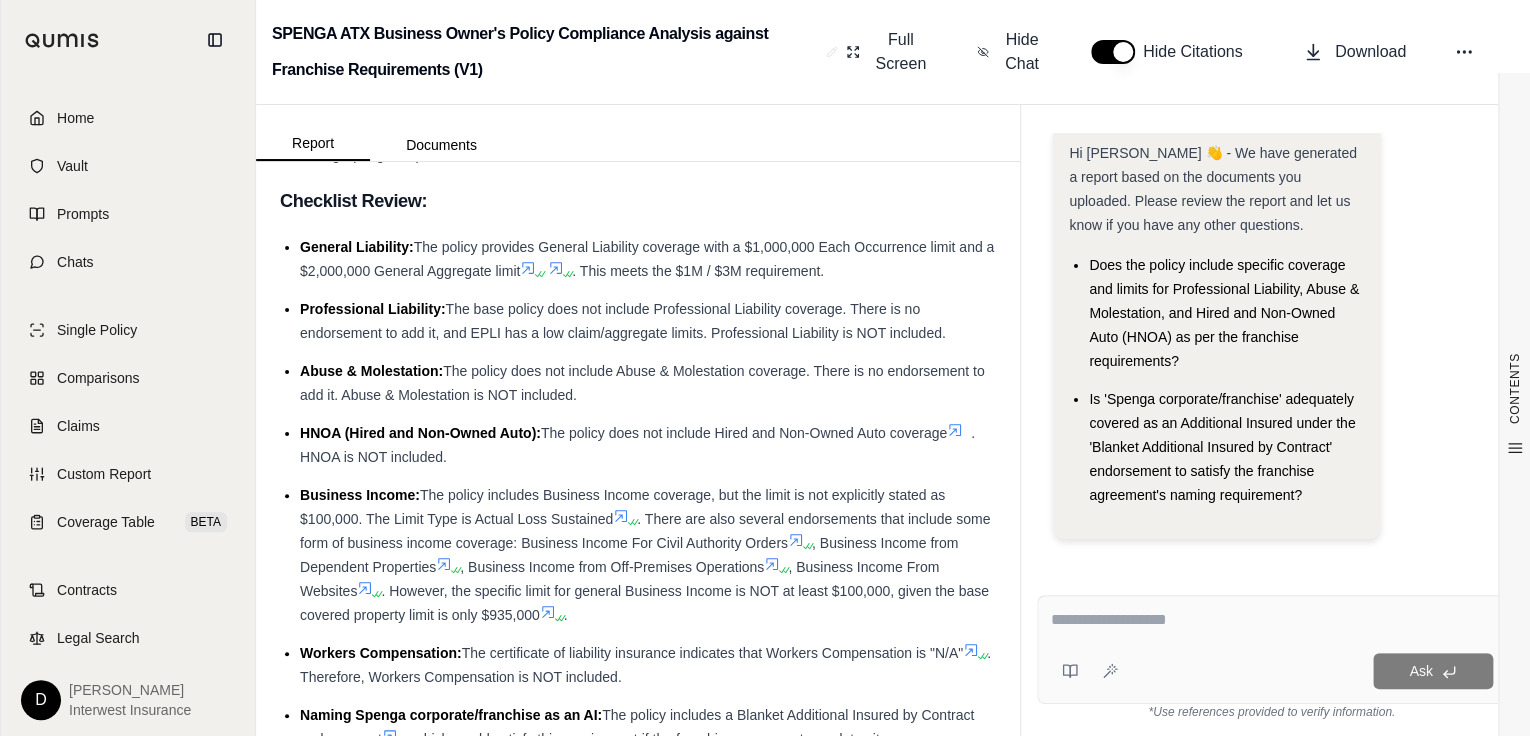 scroll, scrollTop: 1680, scrollLeft: 0, axis: vertical 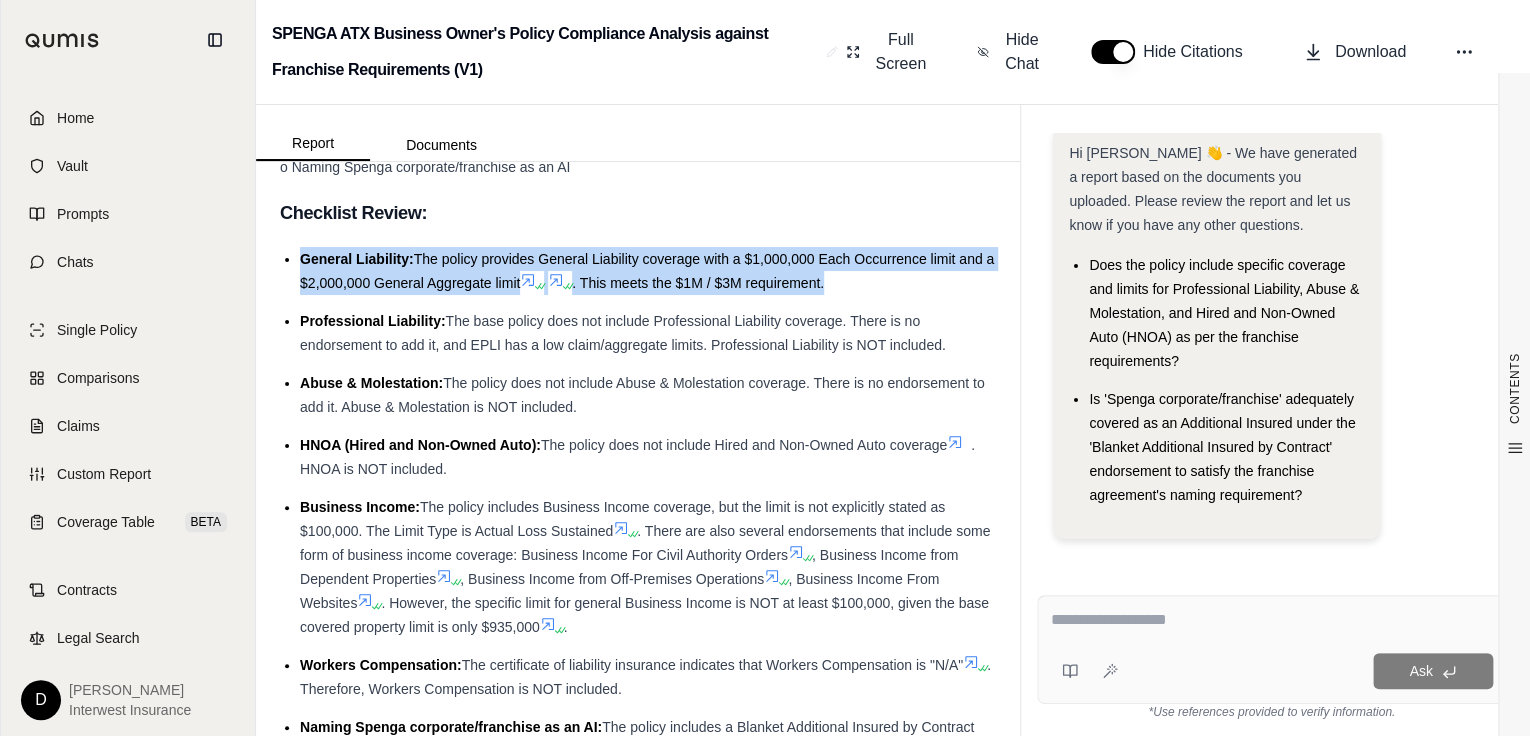 drag, startPoint x: 296, startPoint y: 278, endPoint x: 896, endPoint y: 308, distance: 600.7495 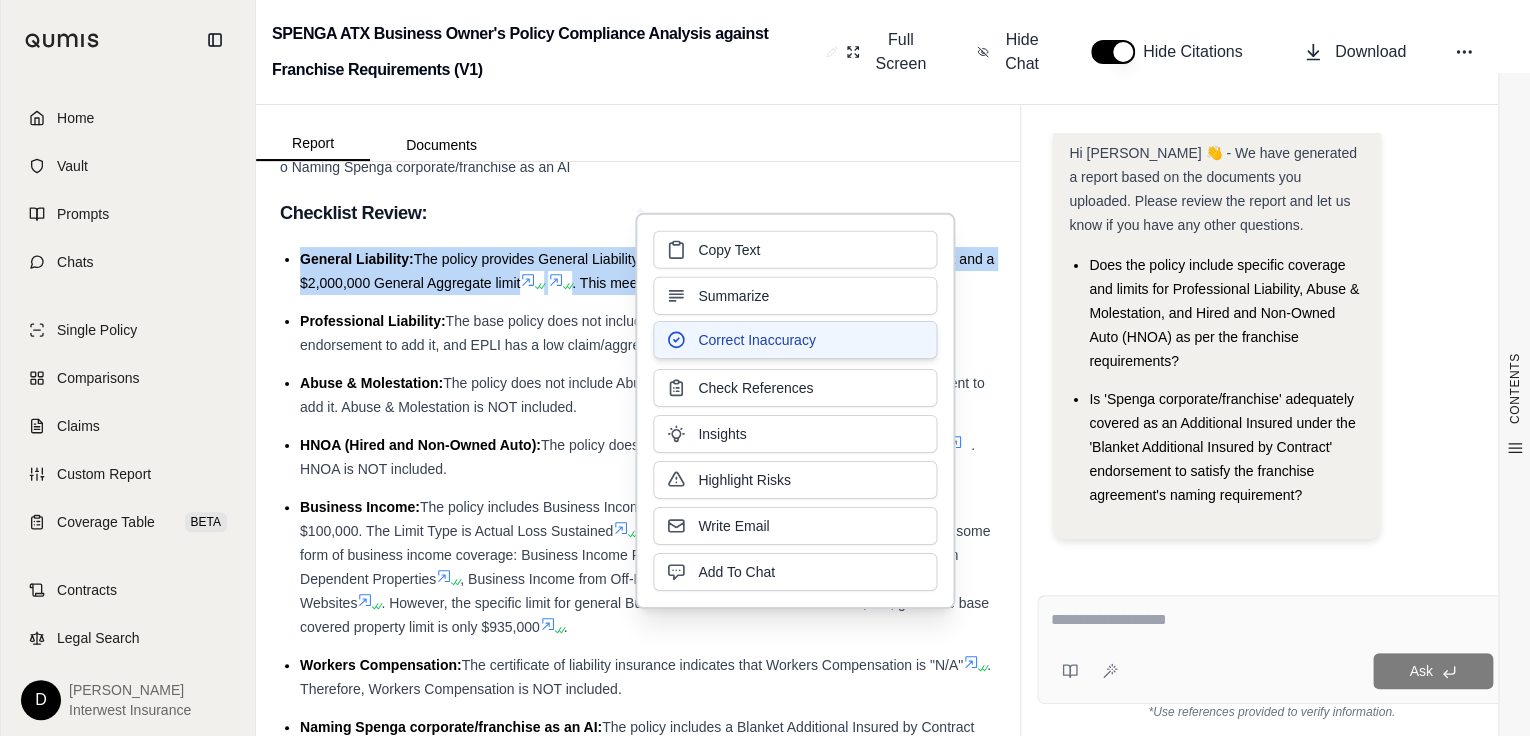 click on "Correct Inaccuracy" at bounding box center (756, 340) 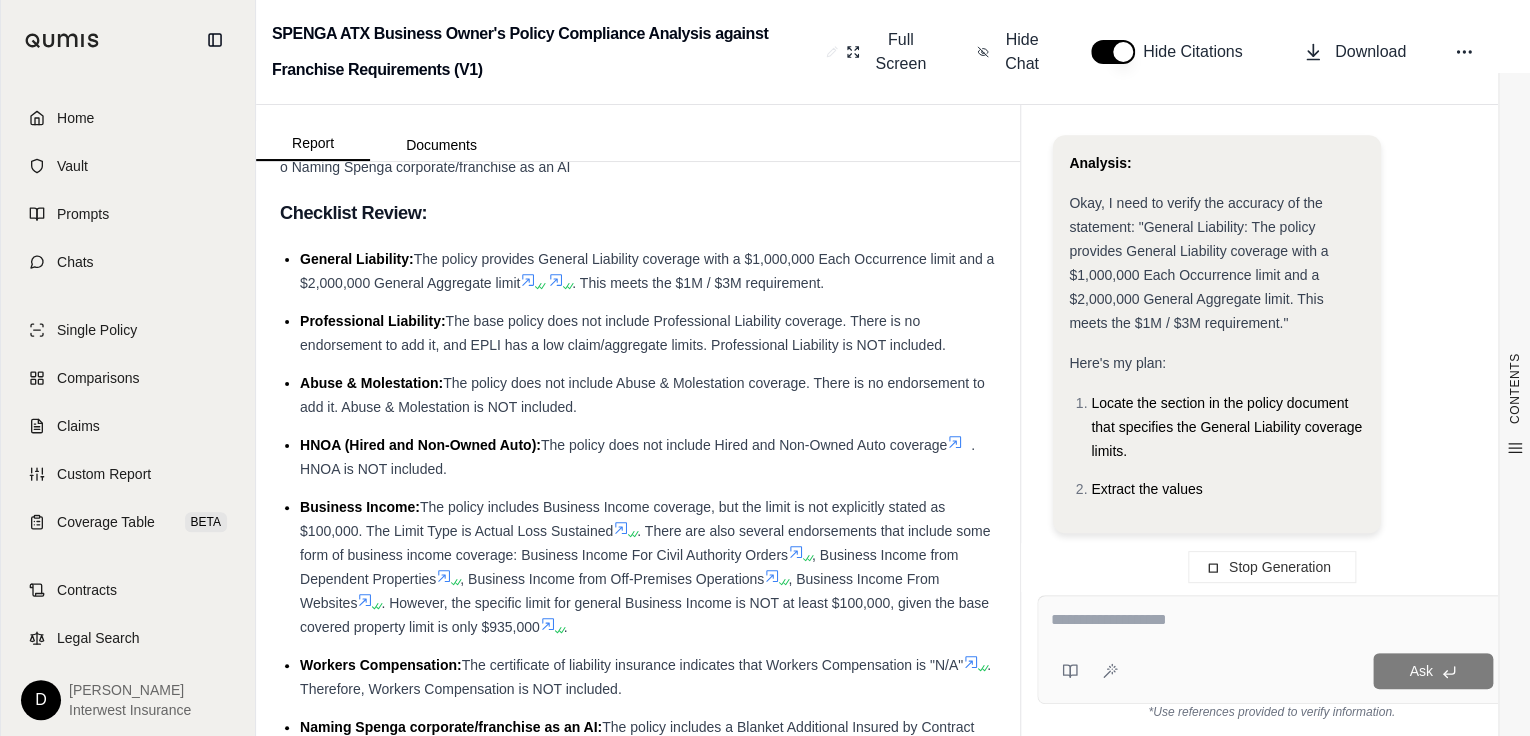scroll, scrollTop: 947, scrollLeft: 0, axis: vertical 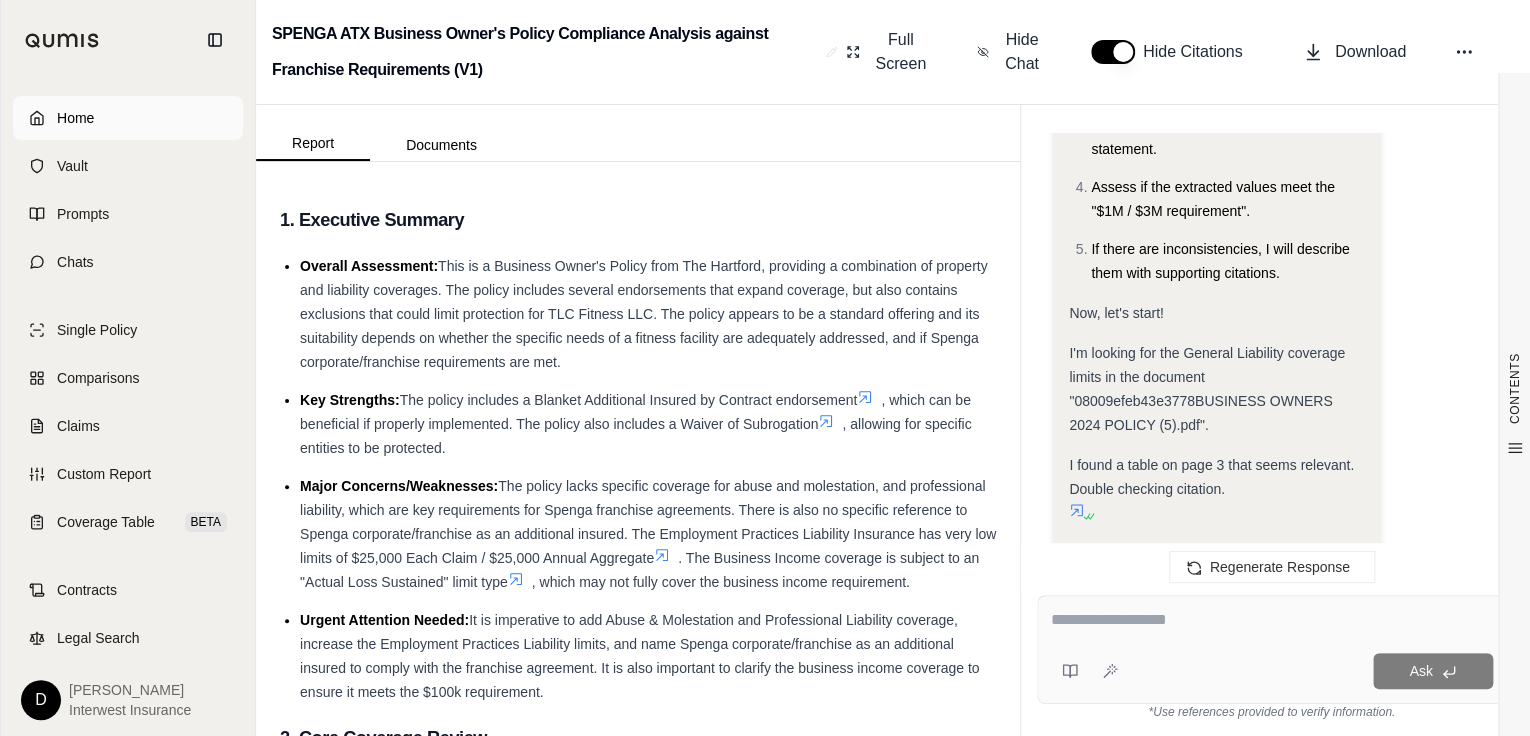 click on "Home" at bounding box center [75, 118] 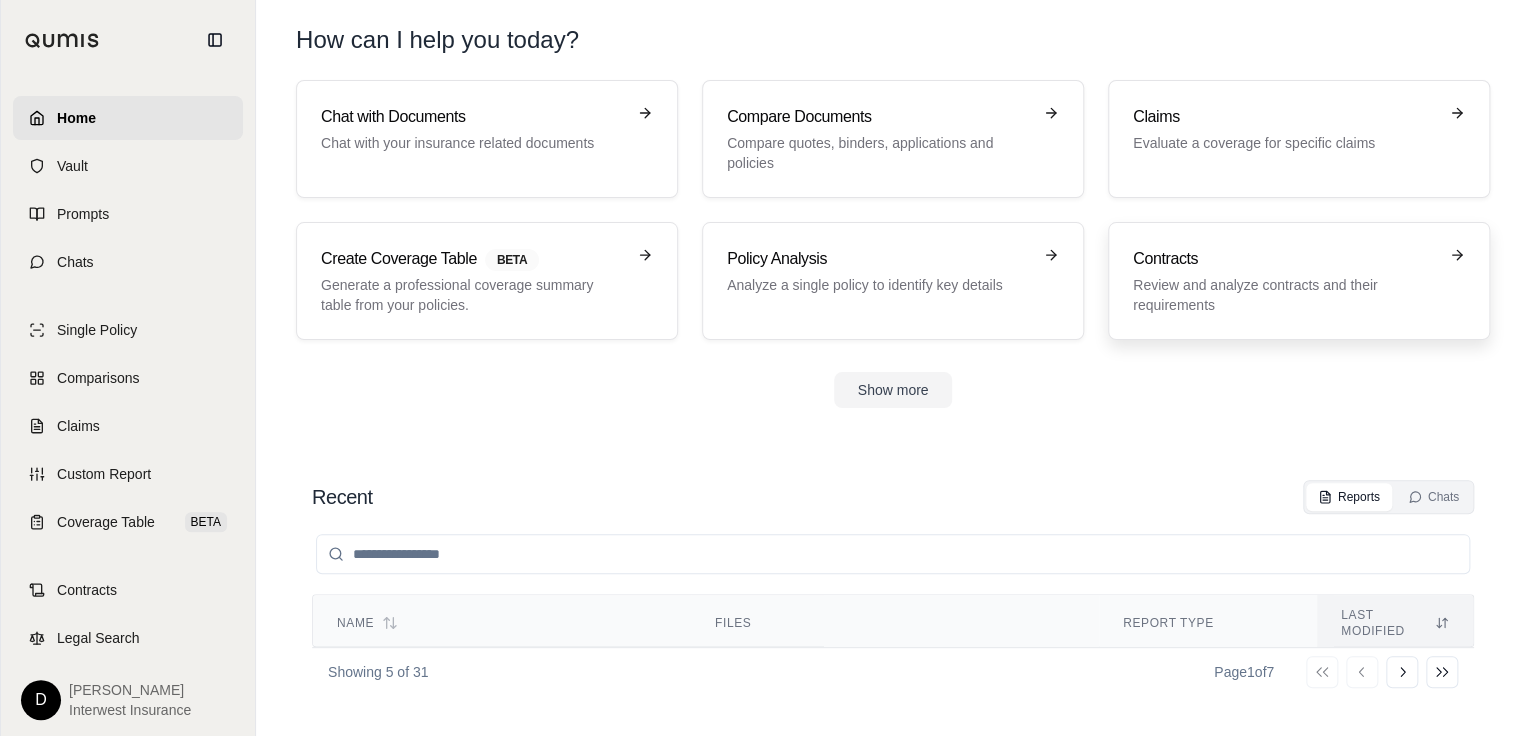 click on "Review and analyze contracts and their requirements" at bounding box center [1285, 295] 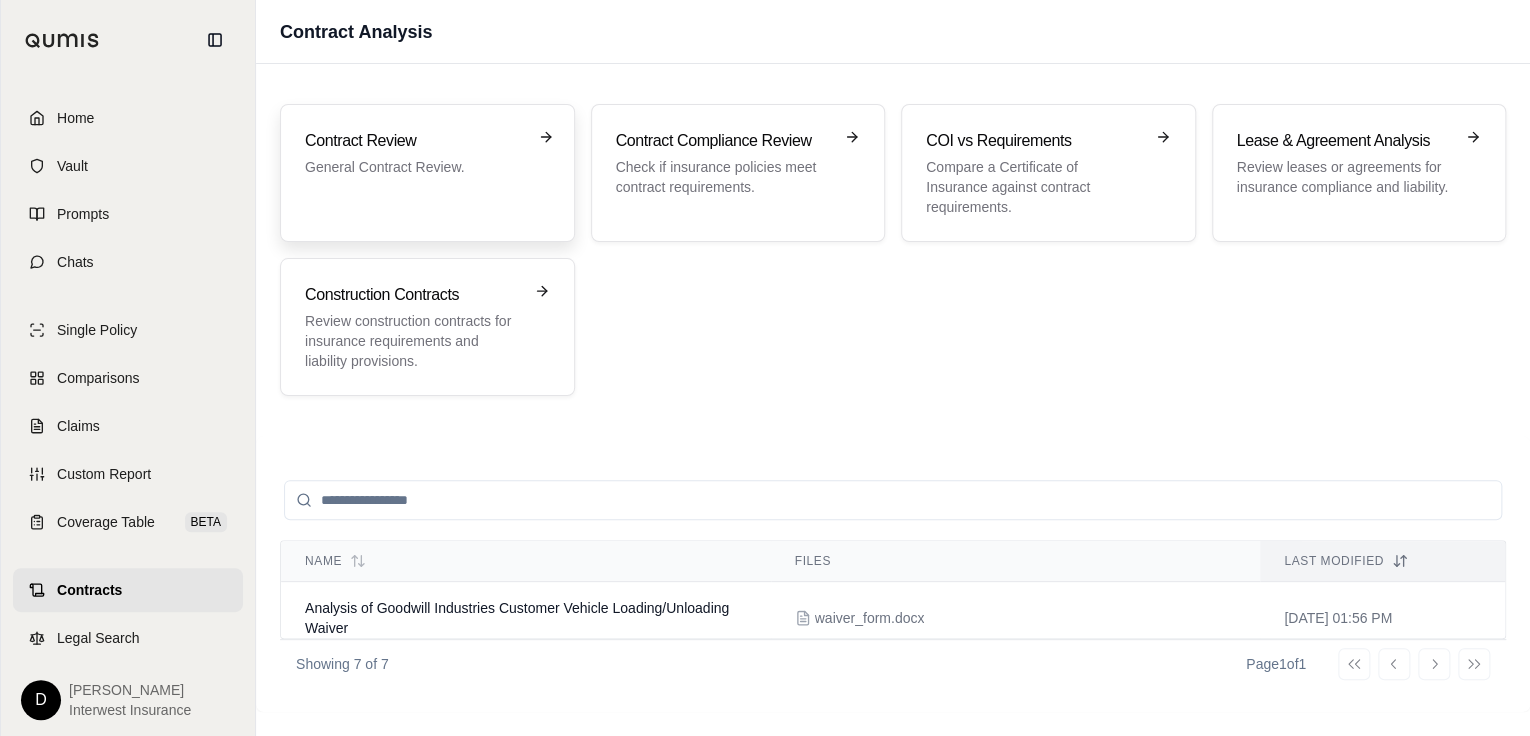 click on "Contract Review" at bounding box center (413, 141) 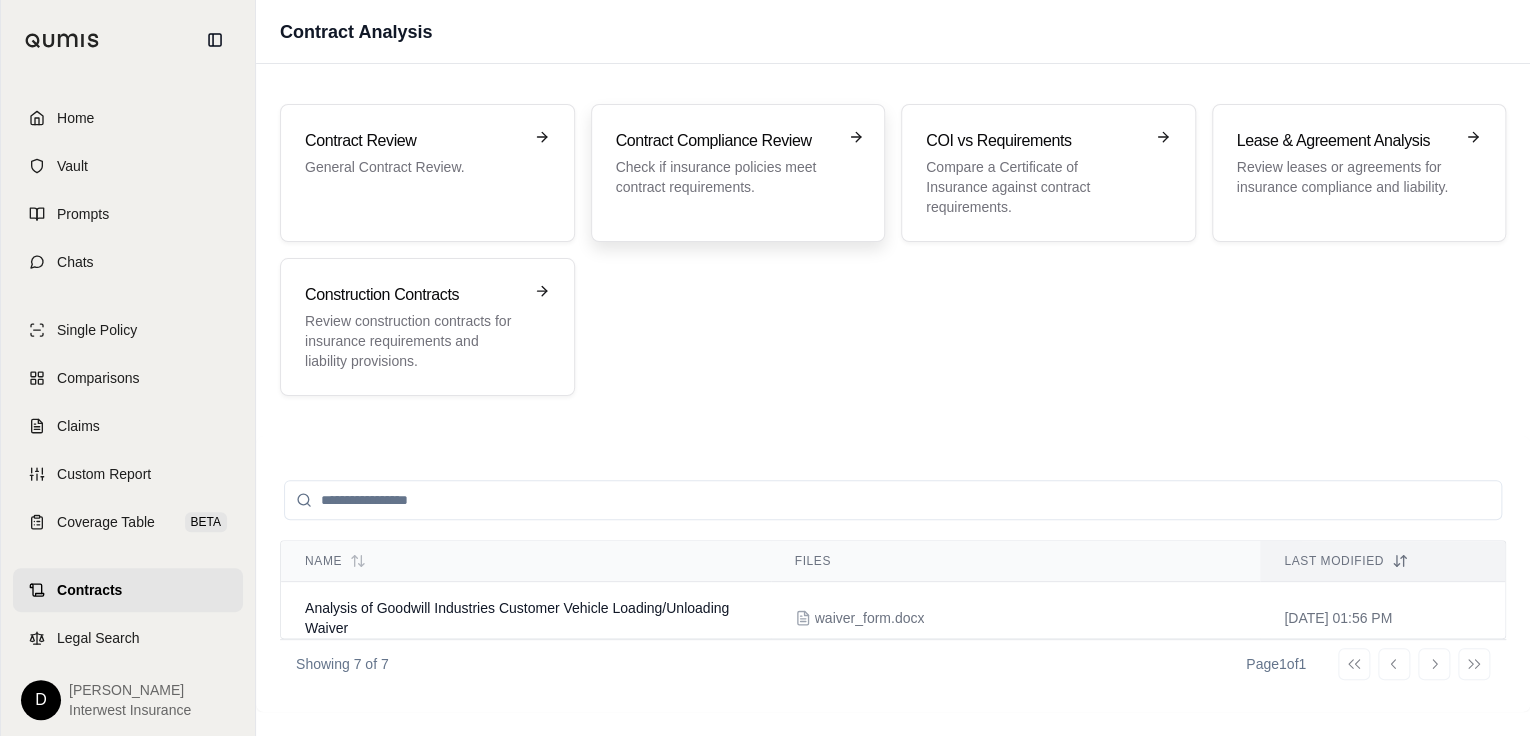 click on "Contract Compliance Review" at bounding box center (724, 141) 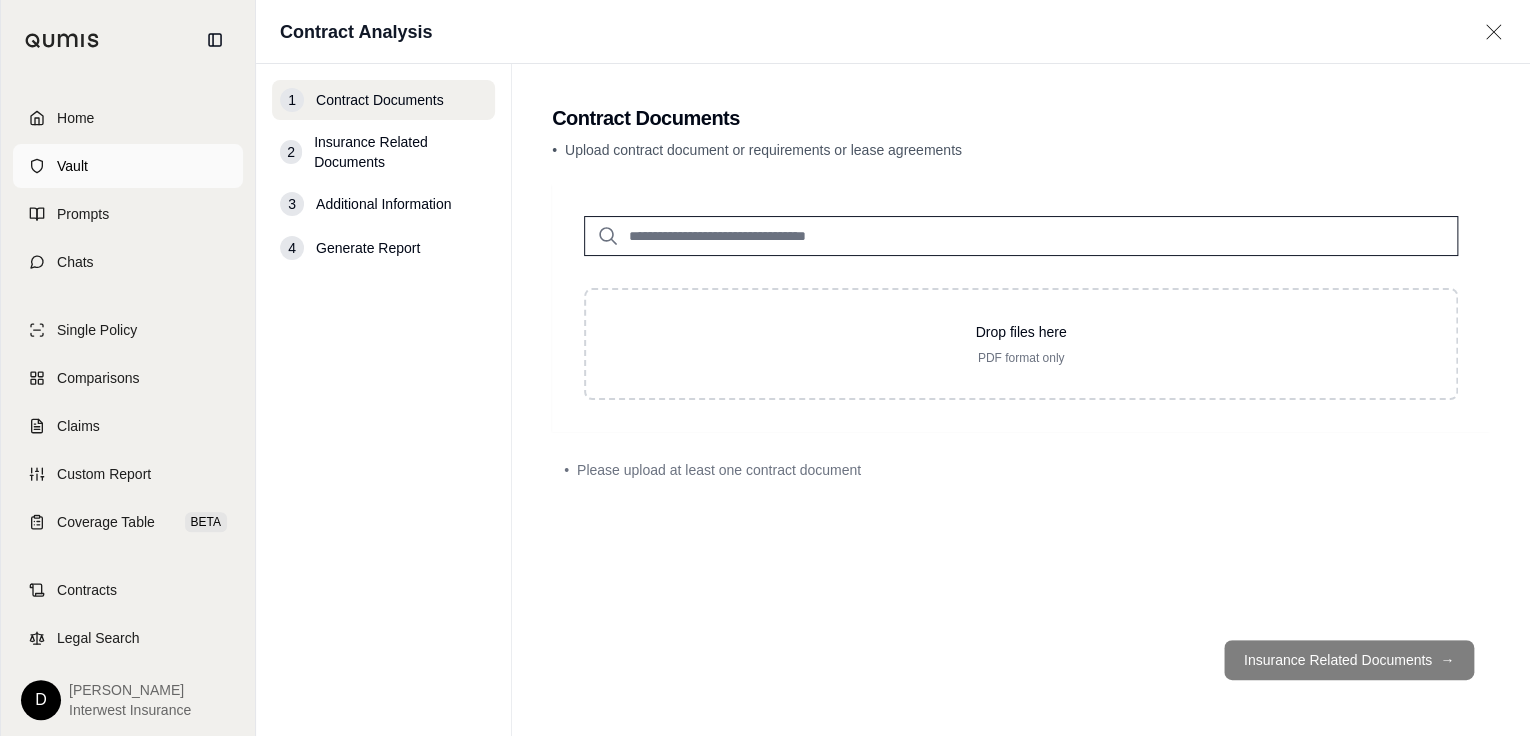 click on "Vault" at bounding box center [72, 166] 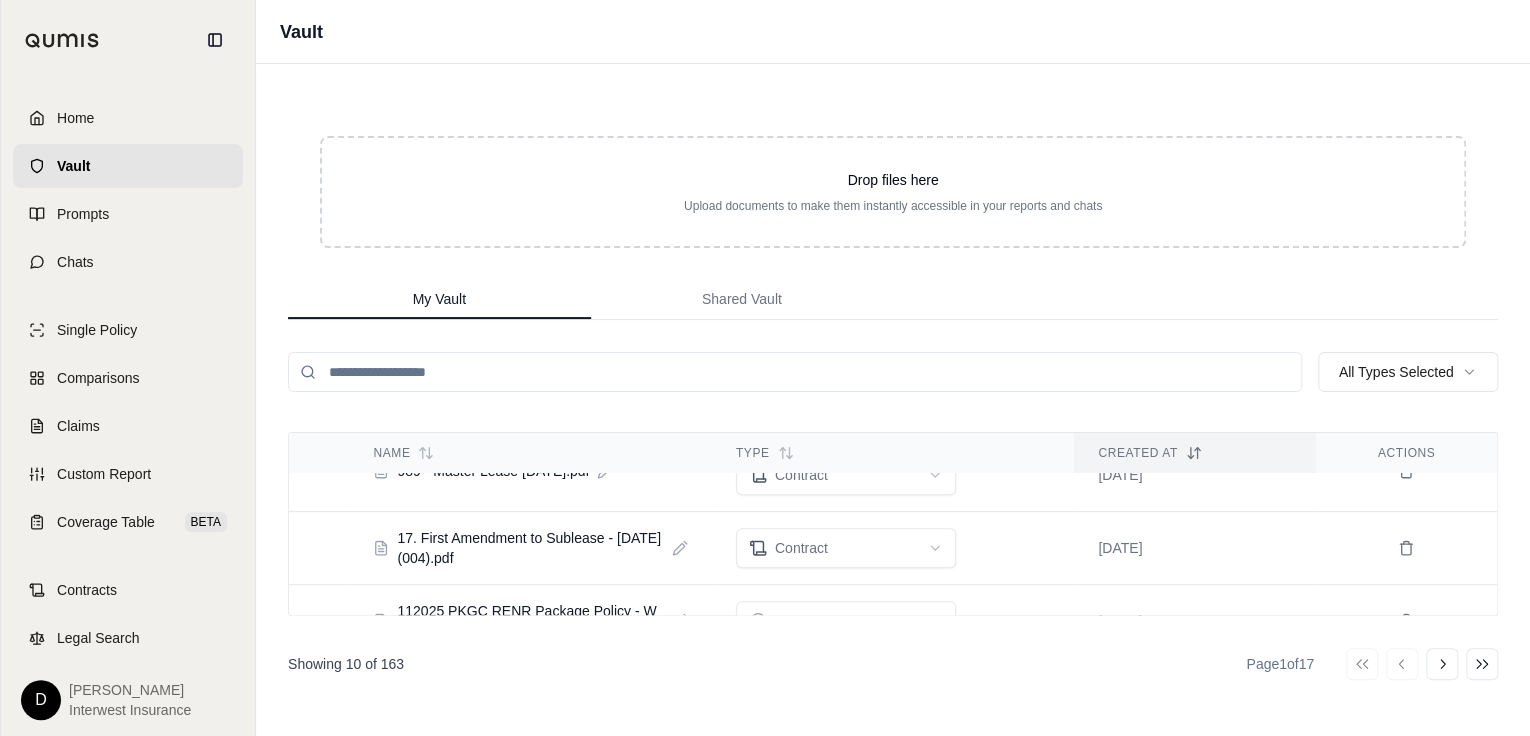 scroll, scrollTop: 400, scrollLeft: 0, axis: vertical 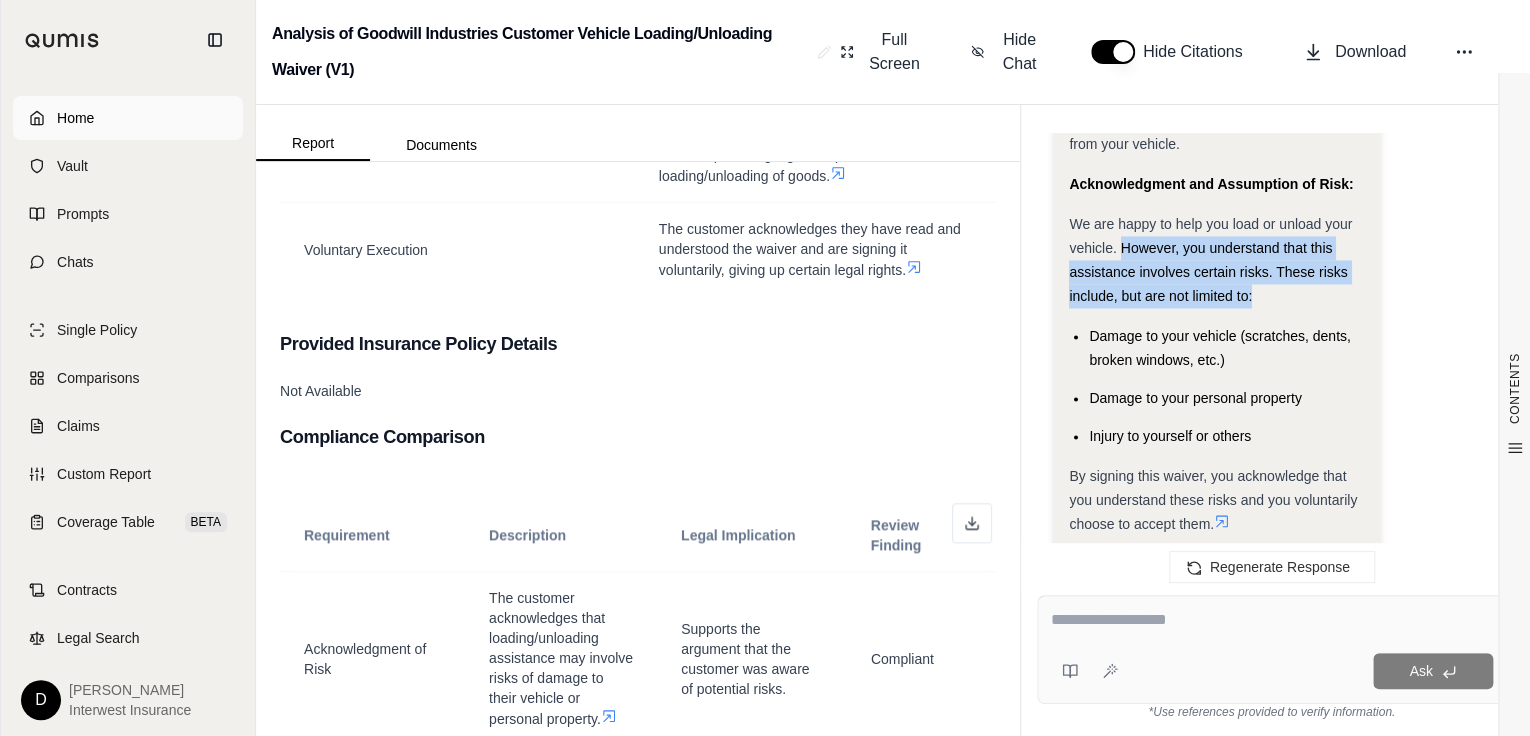 click on "Home" at bounding box center (75, 118) 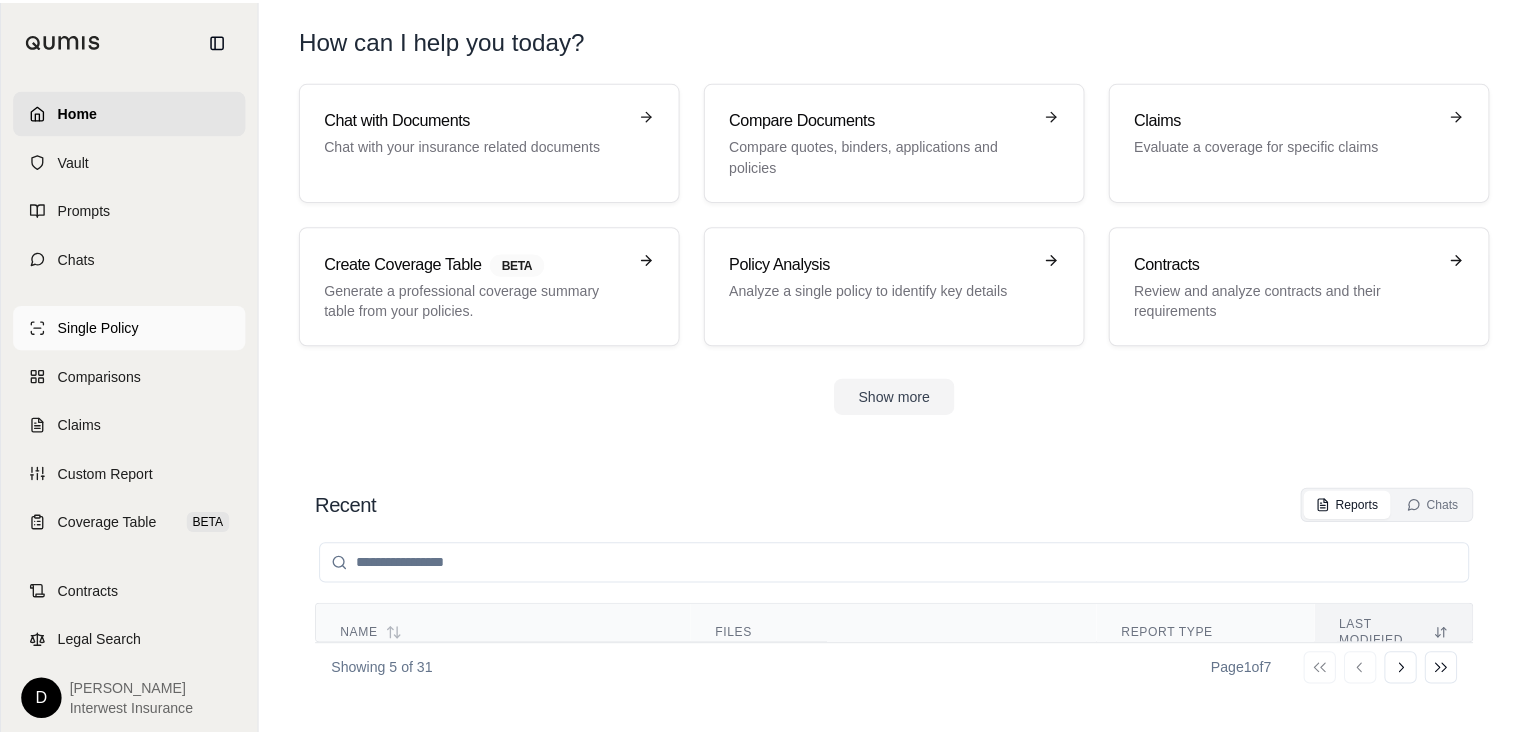 scroll, scrollTop: 8, scrollLeft: 0, axis: vertical 